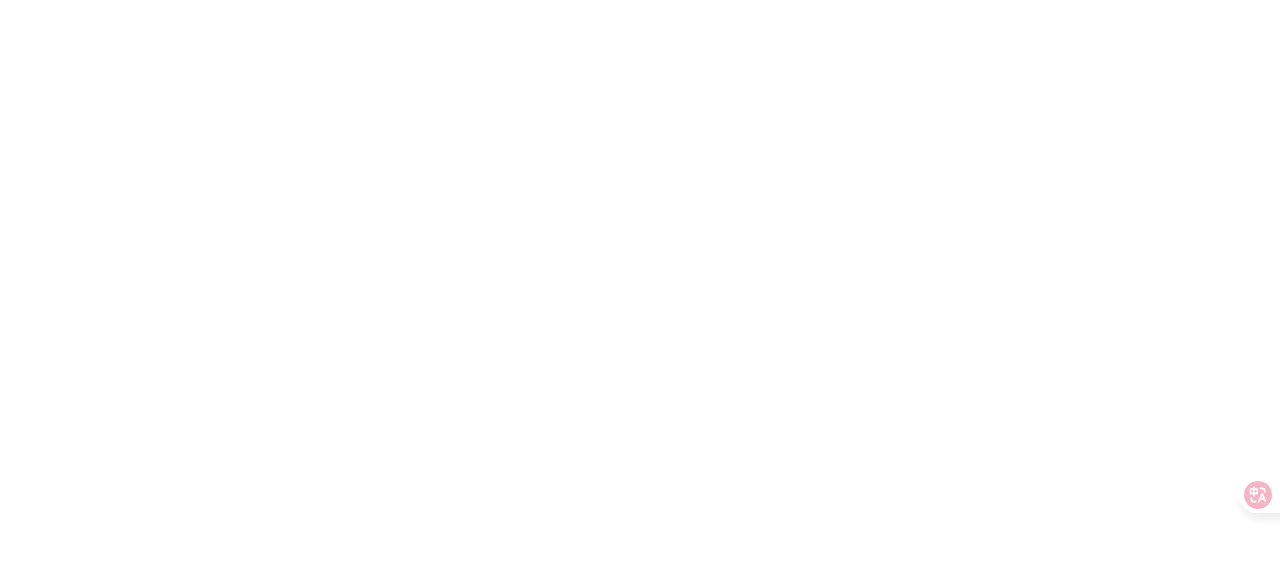 scroll, scrollTop: 0, scrollLeft: 0, axis: both 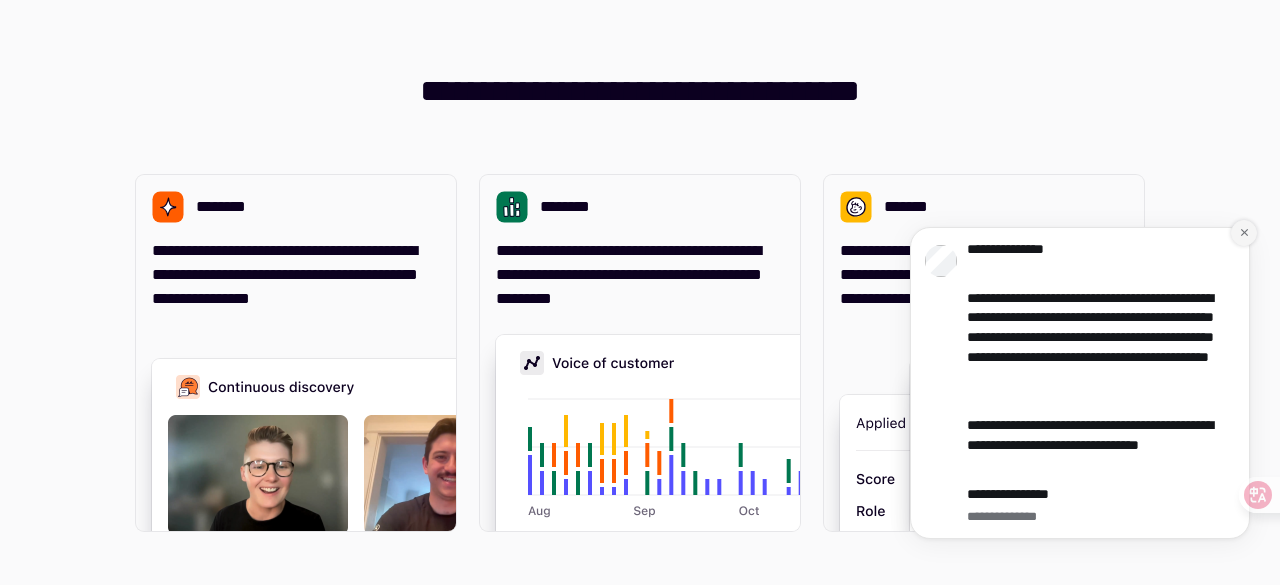 click 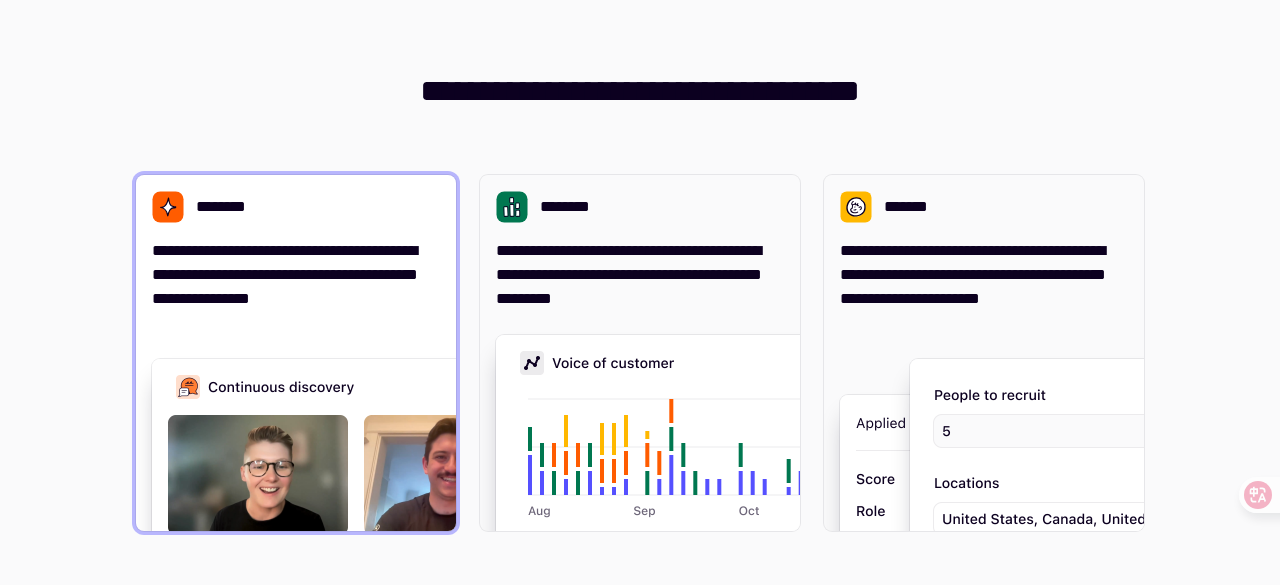 click on "********" at bounding box center (296, 207) 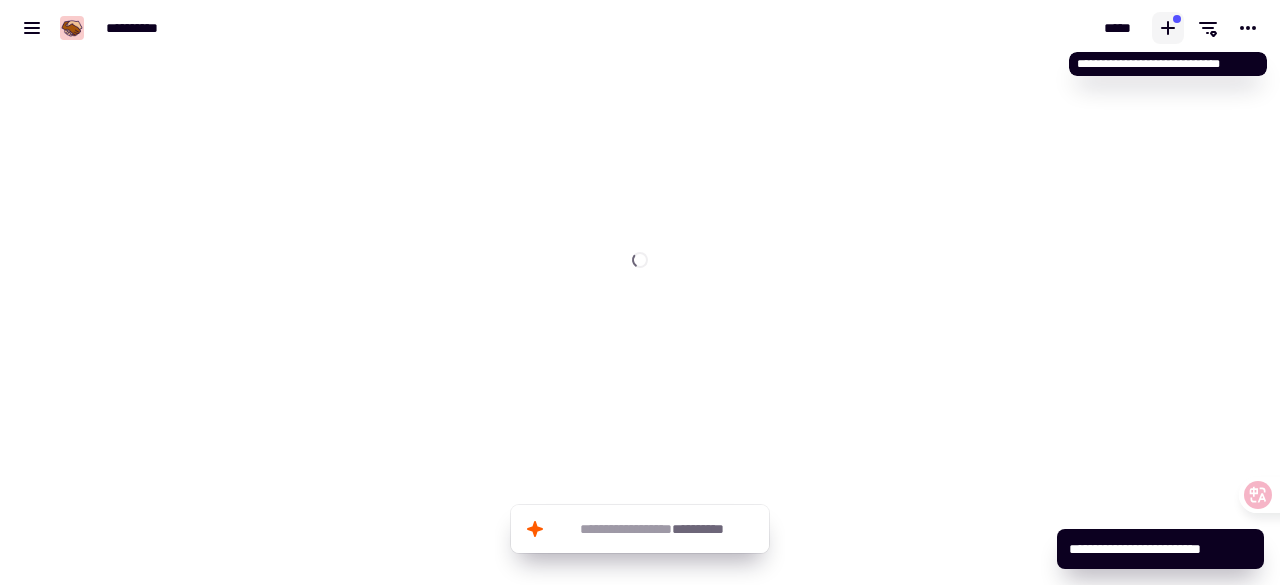 click 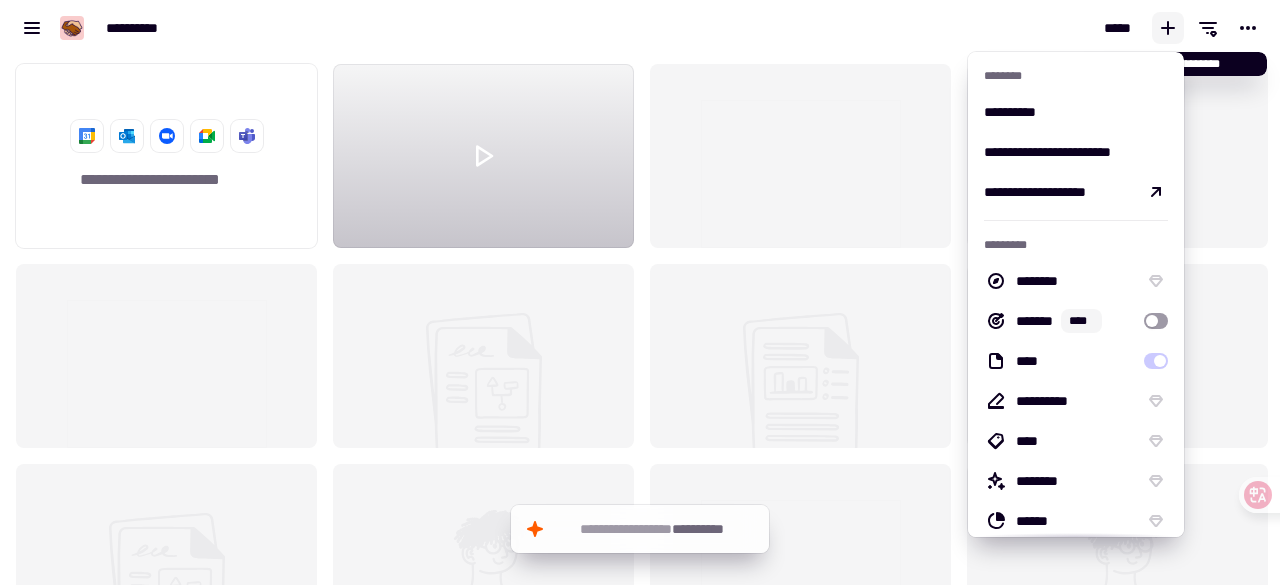 scroll, scrollTop: 16, scrollLeft: 16, axis: both 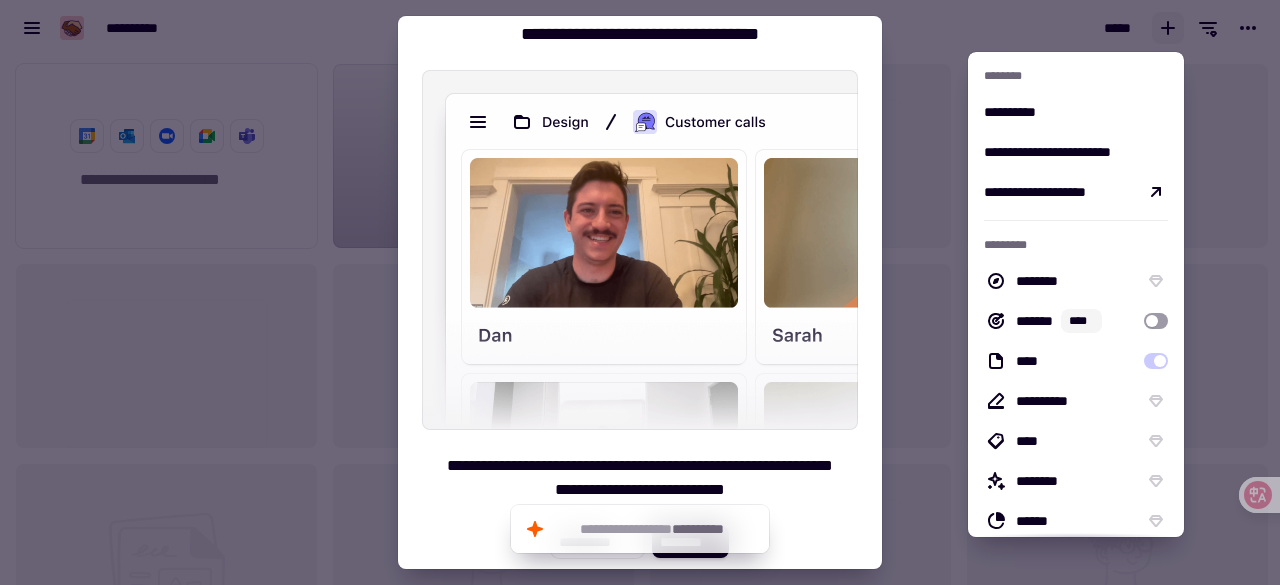 click on "**********" at bounding box center [640, 274] 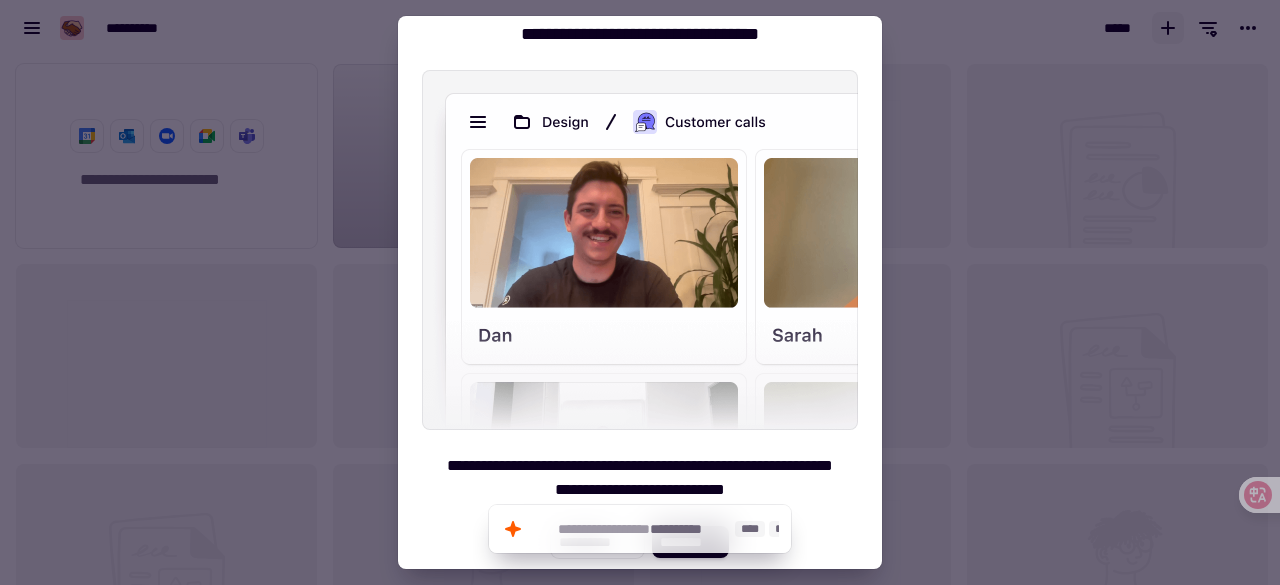 click on "**********" at bounding box center (640, 478) 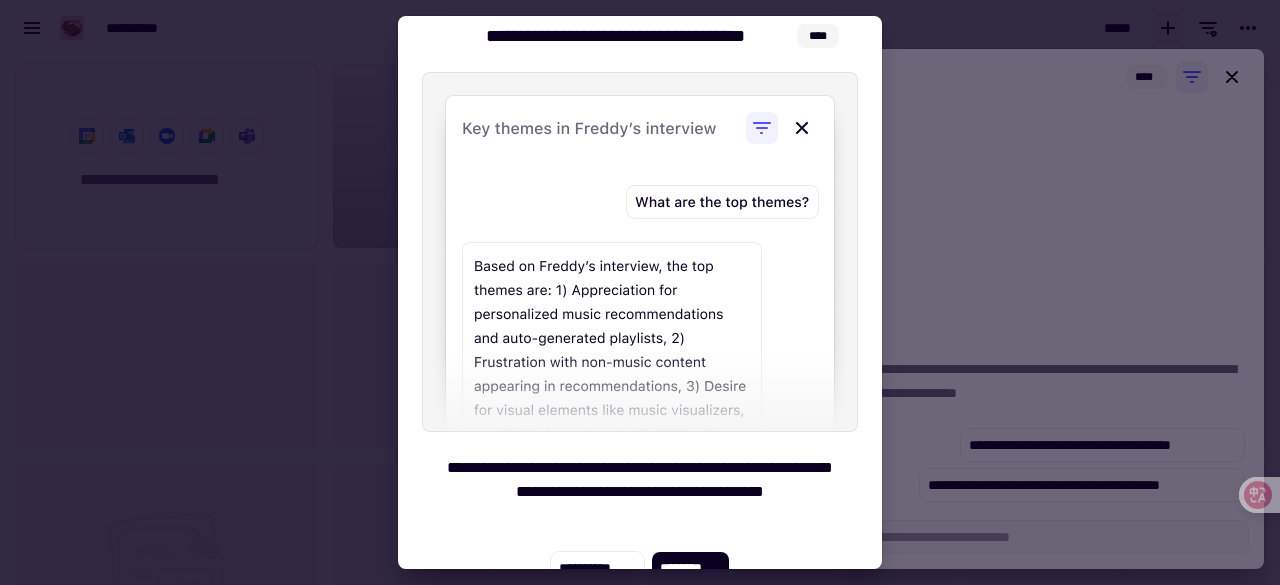 scroll, scrollTop: 74, scrollLeft: 0, axis: vertical 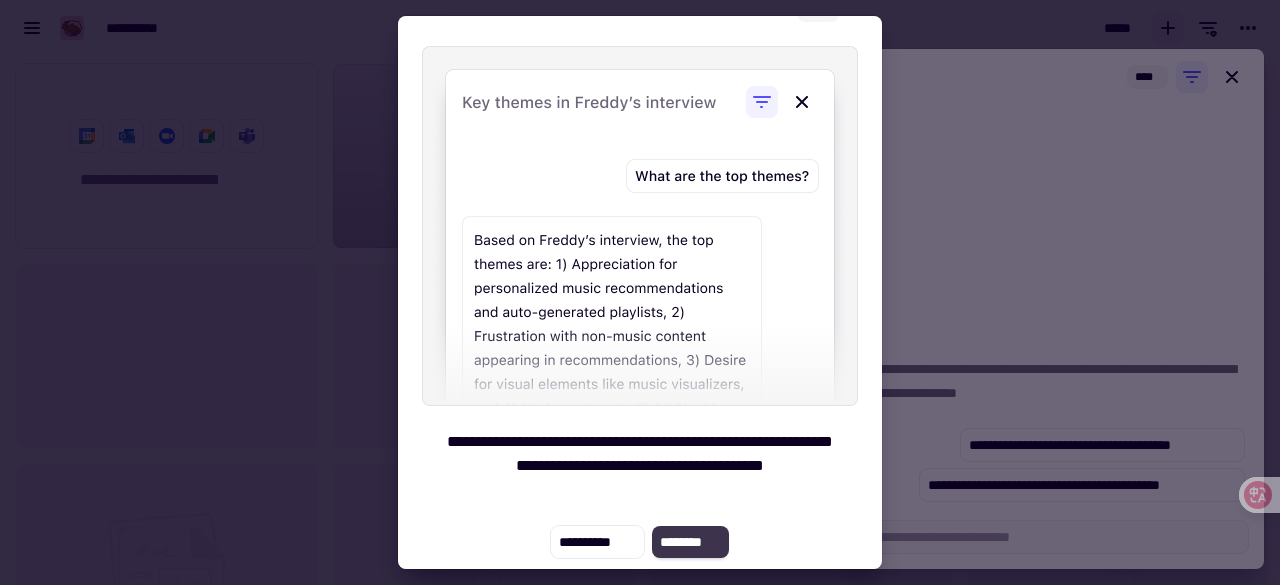 click on "********" 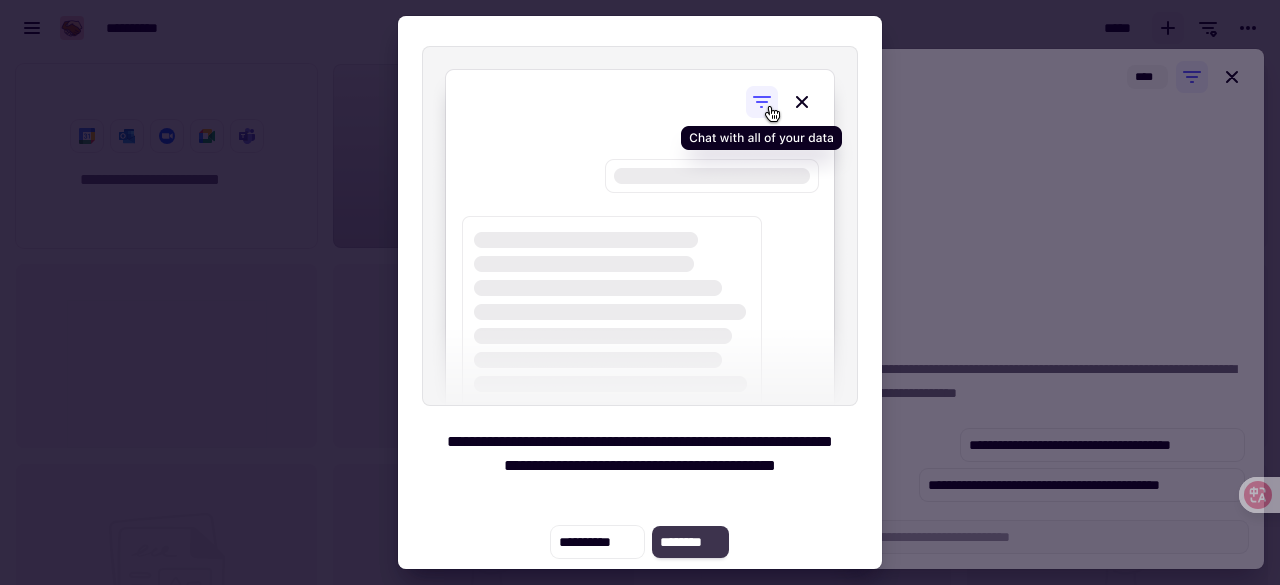 click on "********" 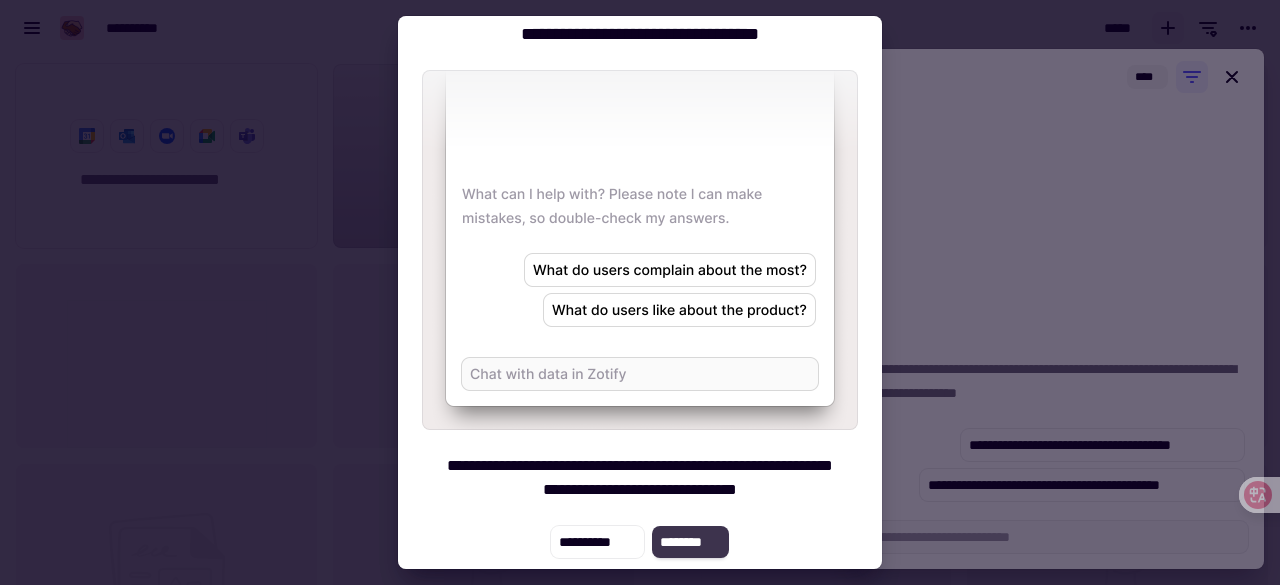 click on "********" 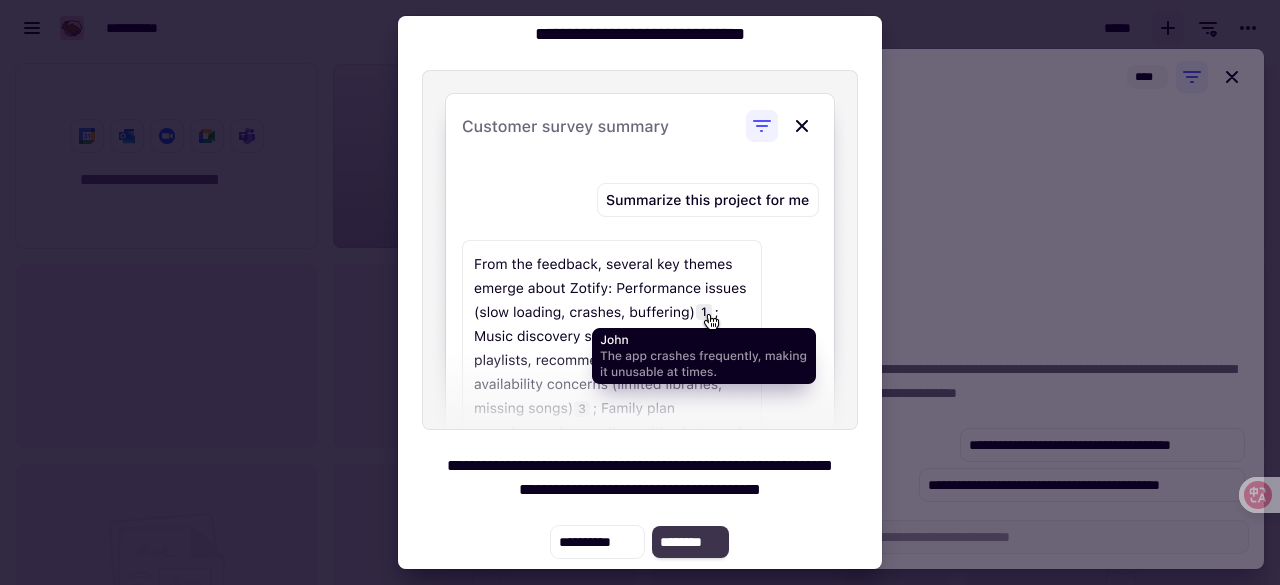 click on "********" 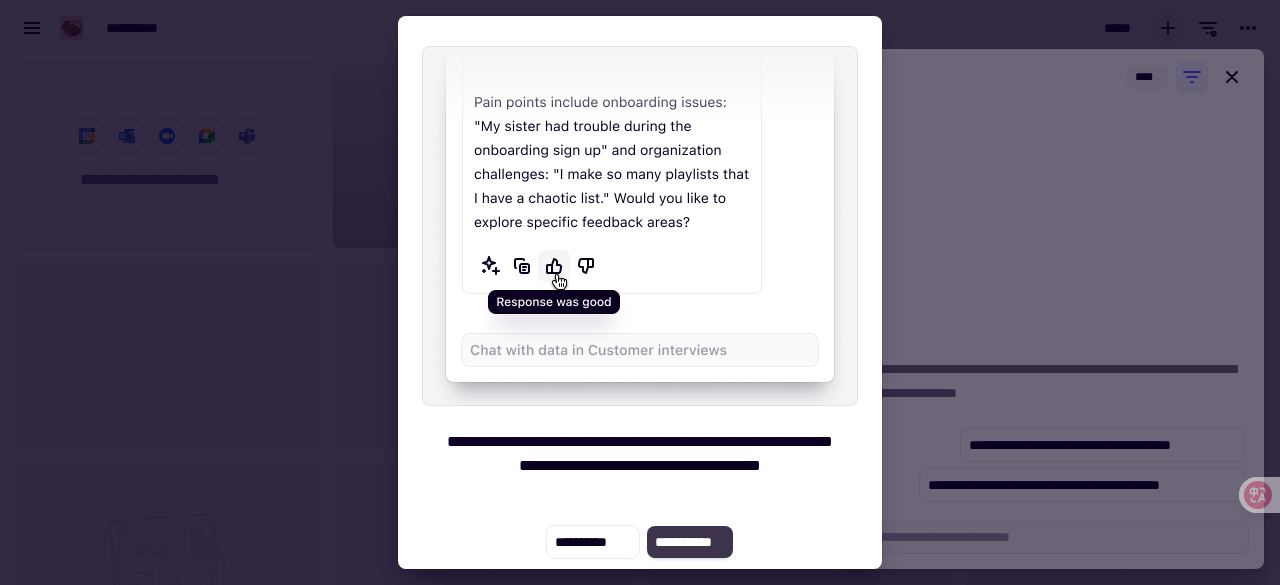 click on "**********" 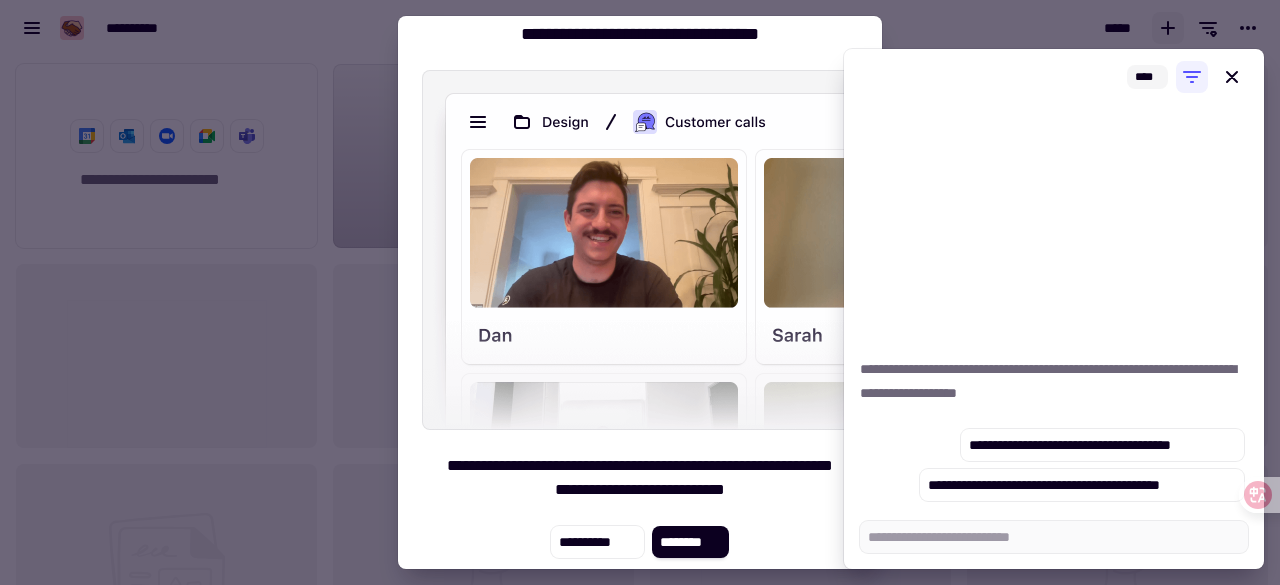 click at bounding box center (640, 292) 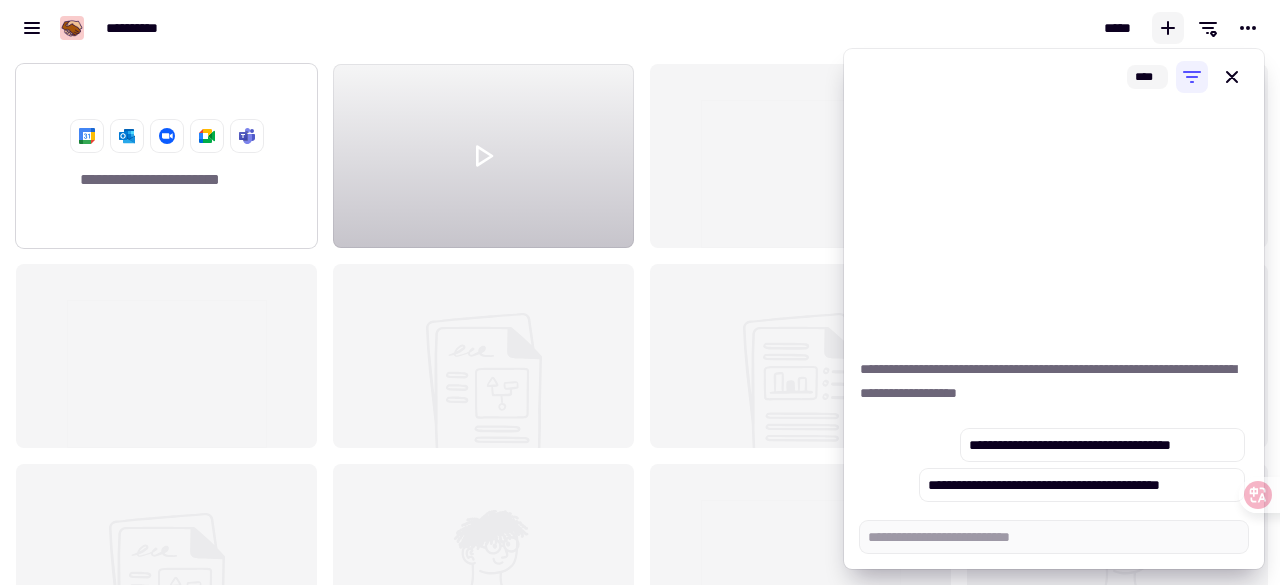 click on "**********" 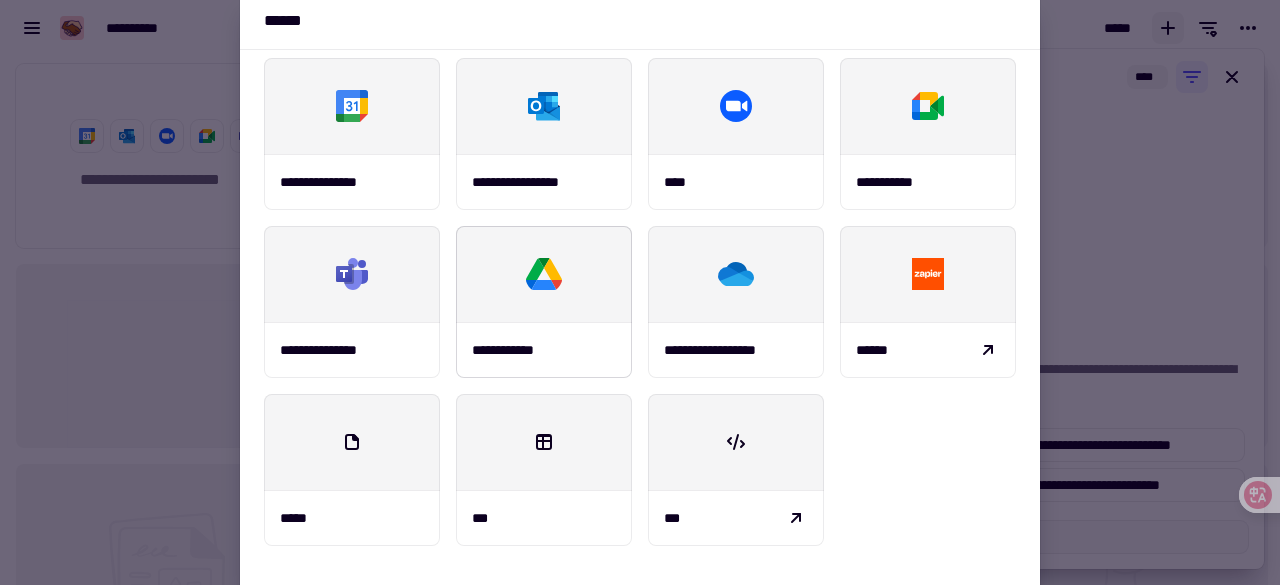 scroll, scrollTop: 57, scrollLeft: 0, axis: vertical 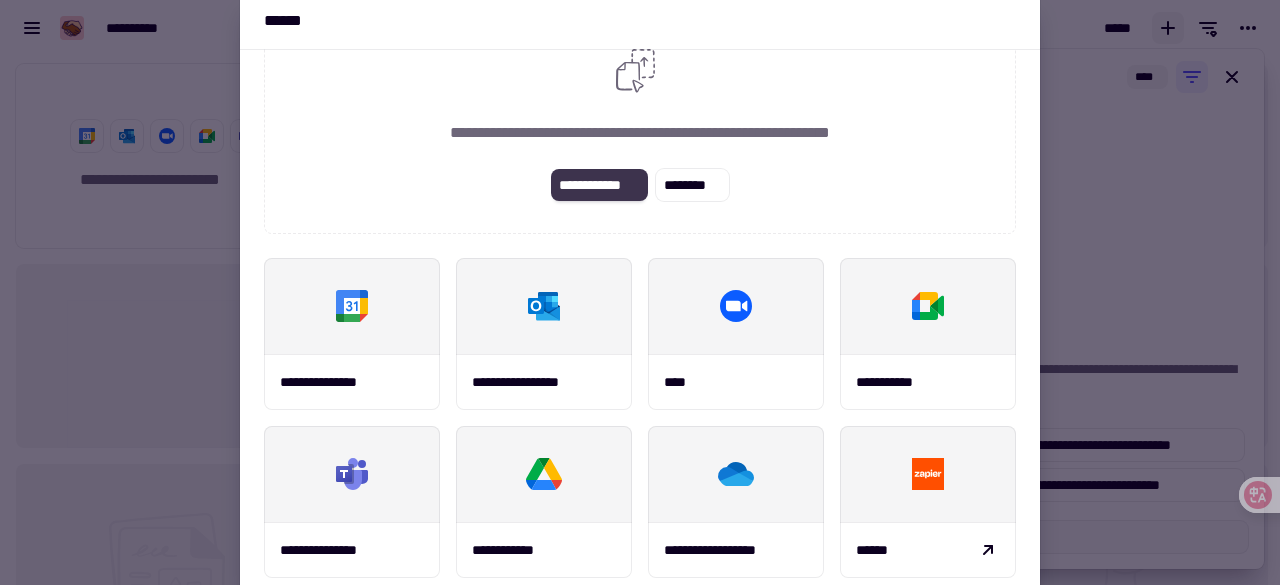 click on "**********" 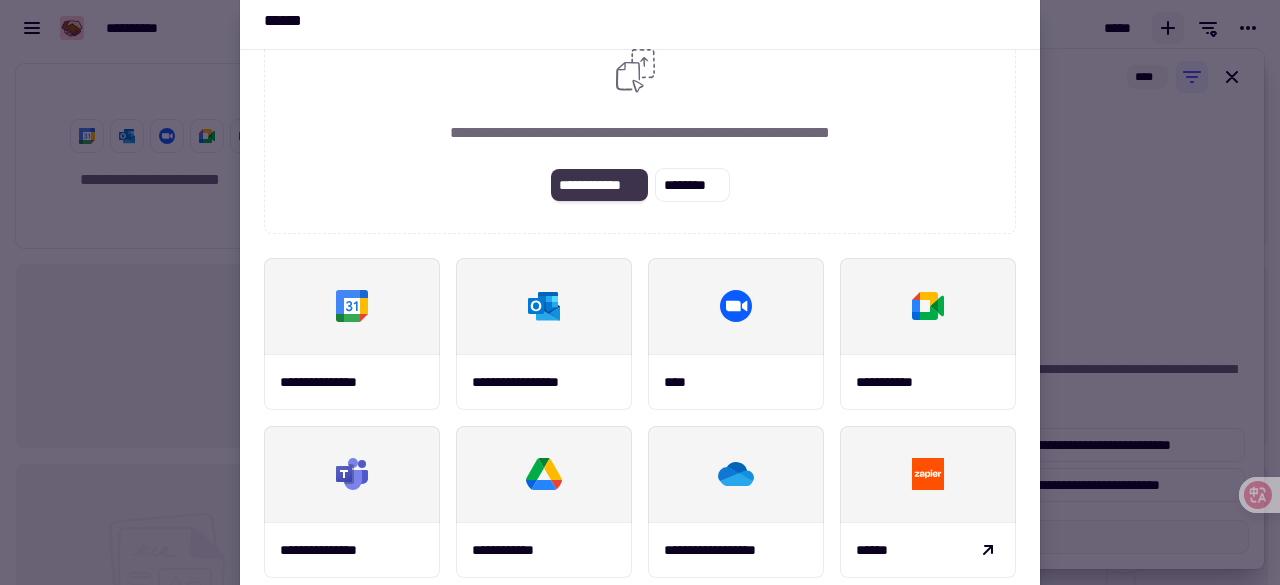 scroll, scrollTop: 0, scrollLeft: 0, axis: both 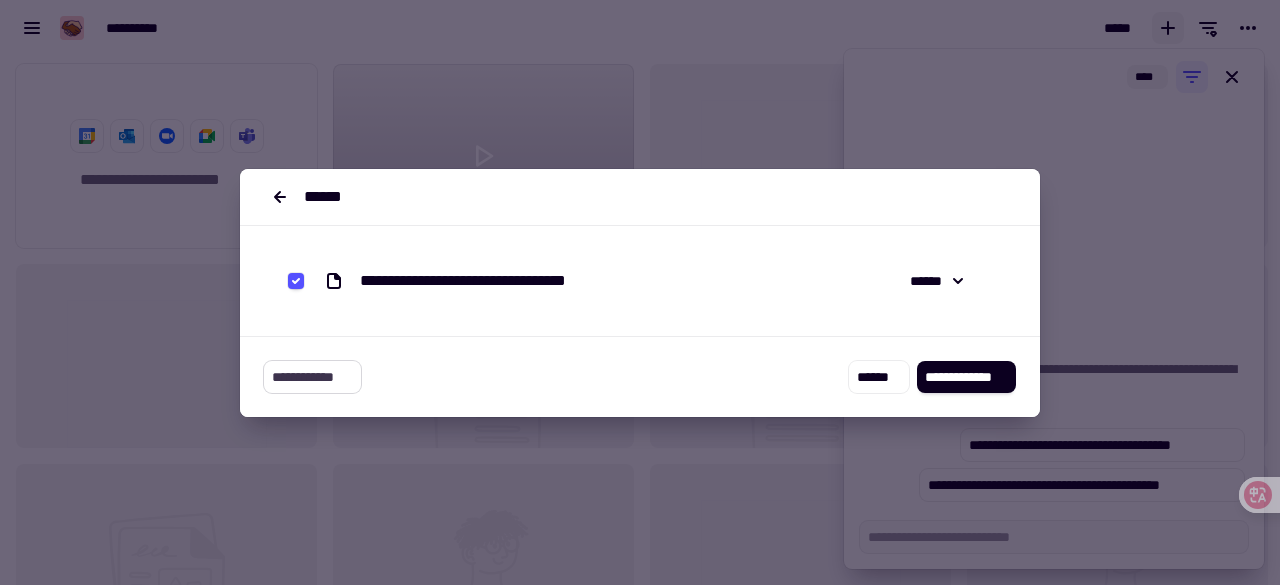 click on "**********" 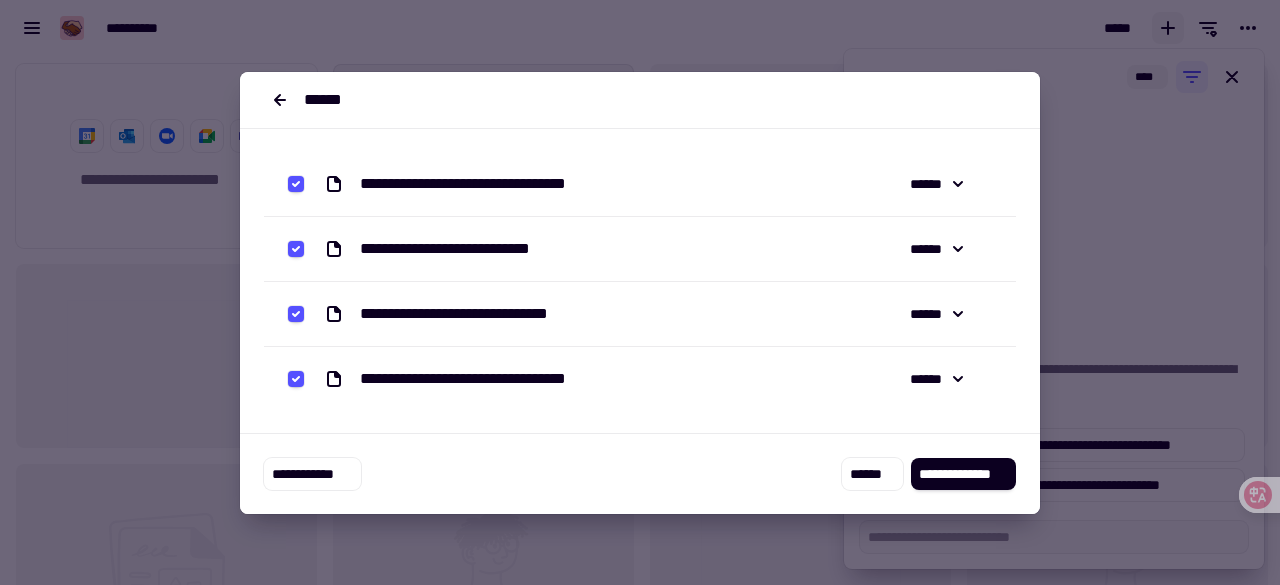 click on "[FIRST] [LAST]" at bounding box center [640, 379] 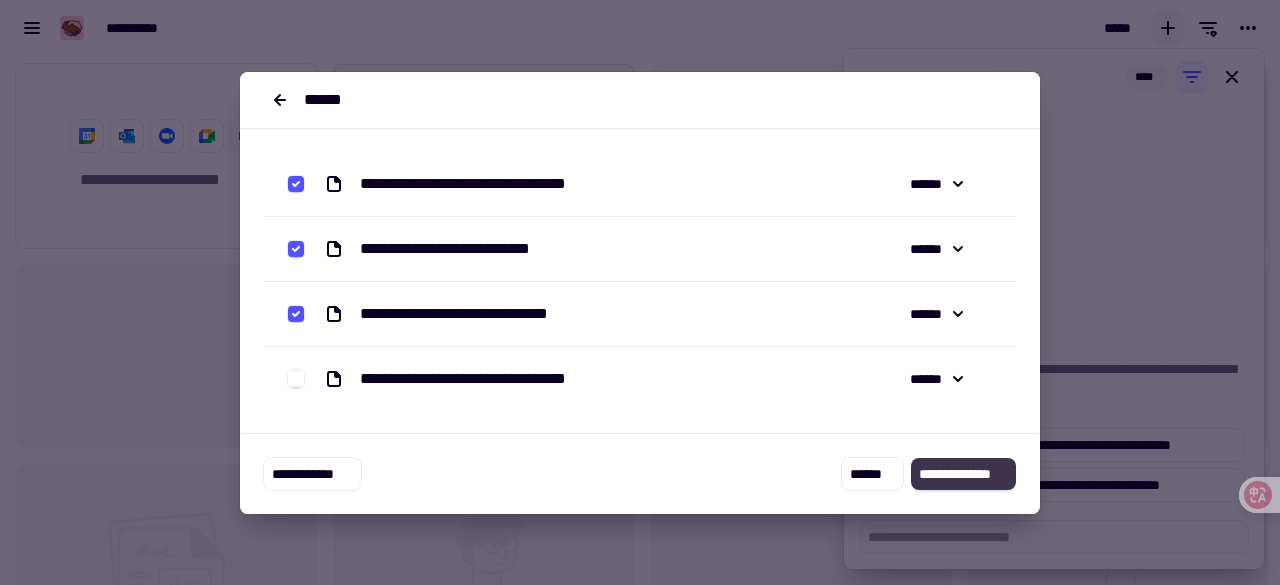 click on "**********" 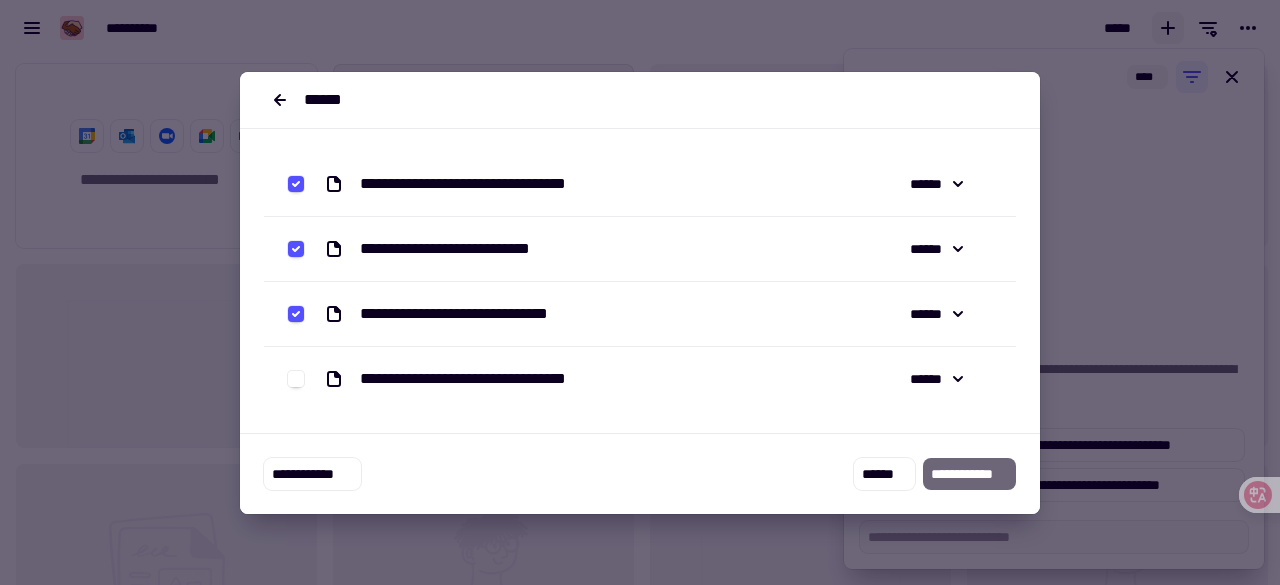 type on "*" 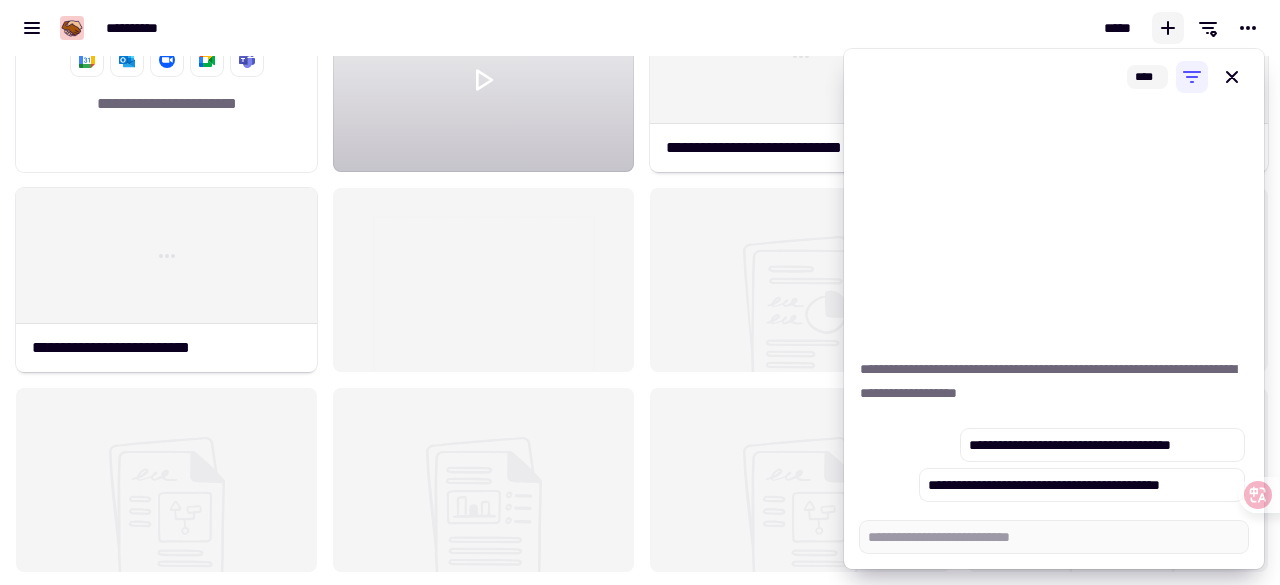 scroll, scrollTop: 0, scrollLeft: 0, axis: both 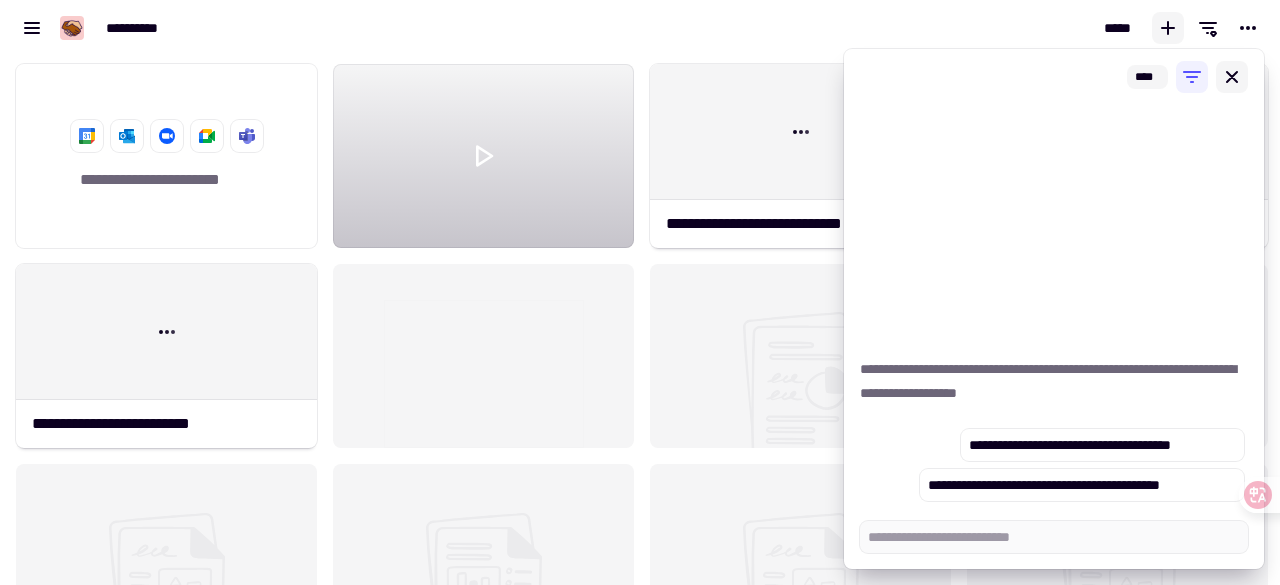 click 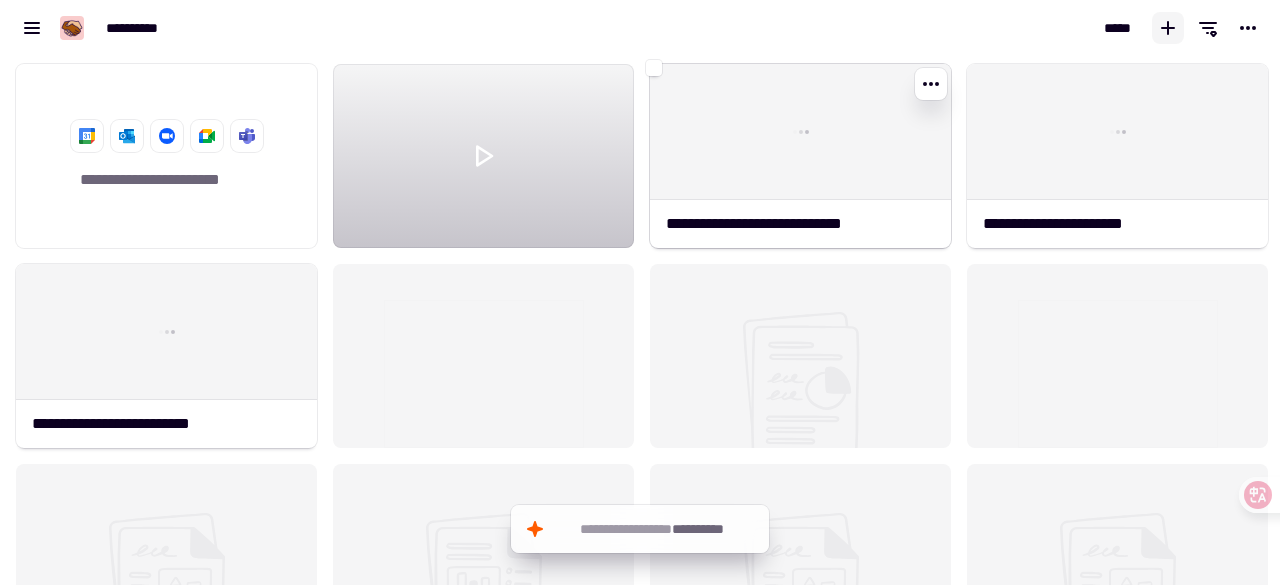 click 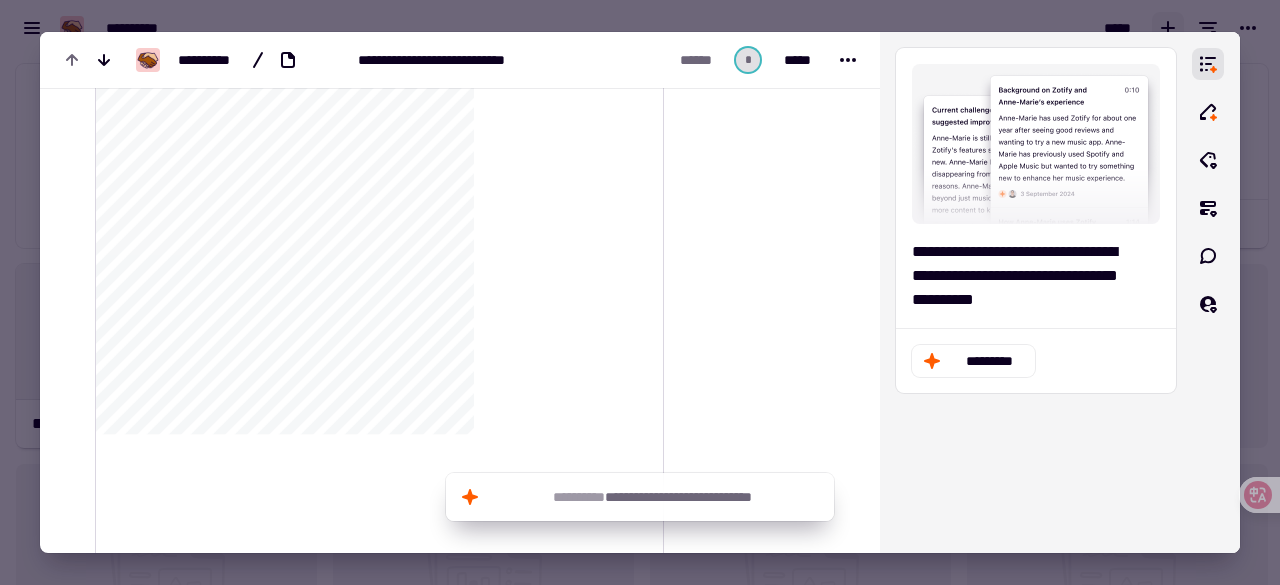 scroll, scrollTop: 700, scrollLeft: 0, axis: vertical 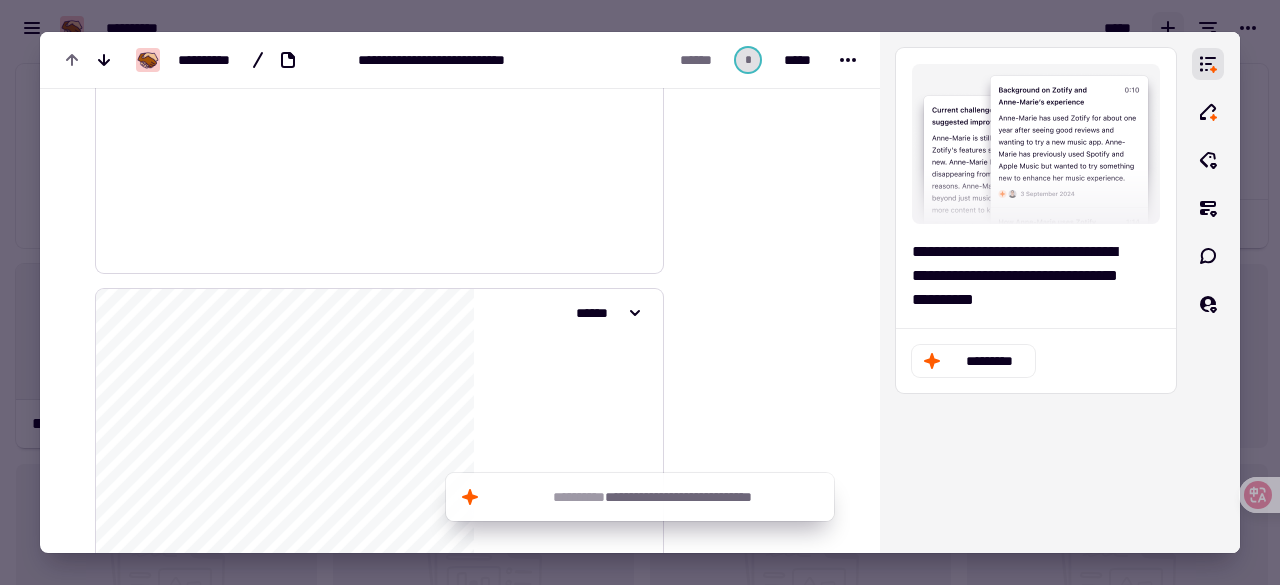 drag, startPoint x: 416, startPoint y: 255, endPoint x: 350, endPoint y: 255, distance: 66 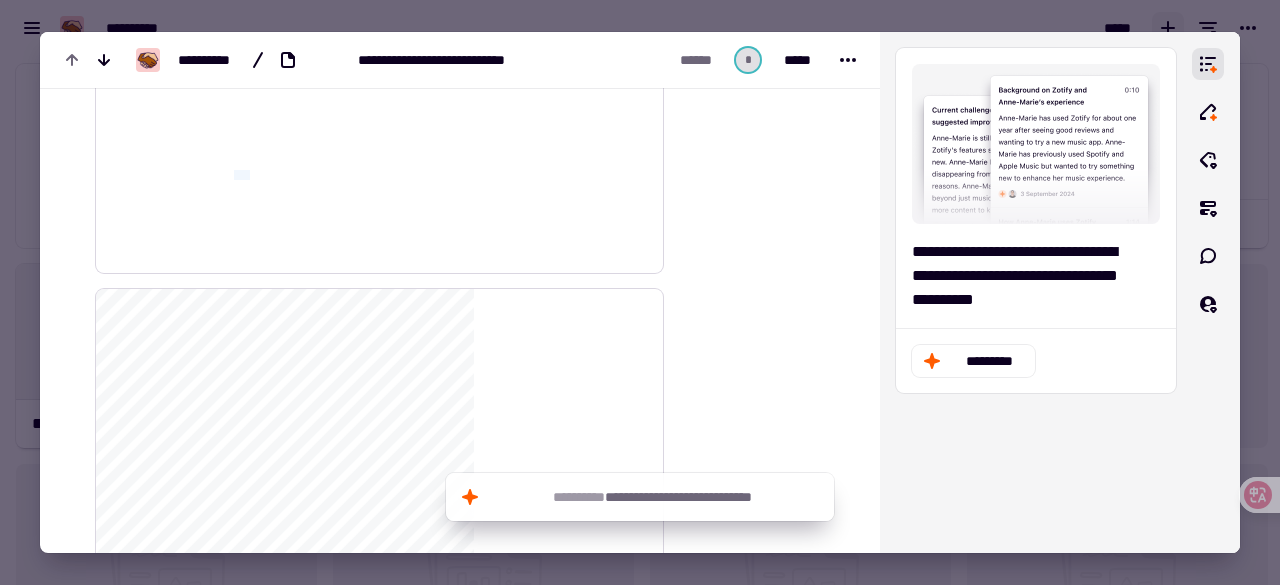 drag, startPoint x: 379, startPoint y: 177, endPoint x: 463, endPoint y: 175, distance: 84.0238 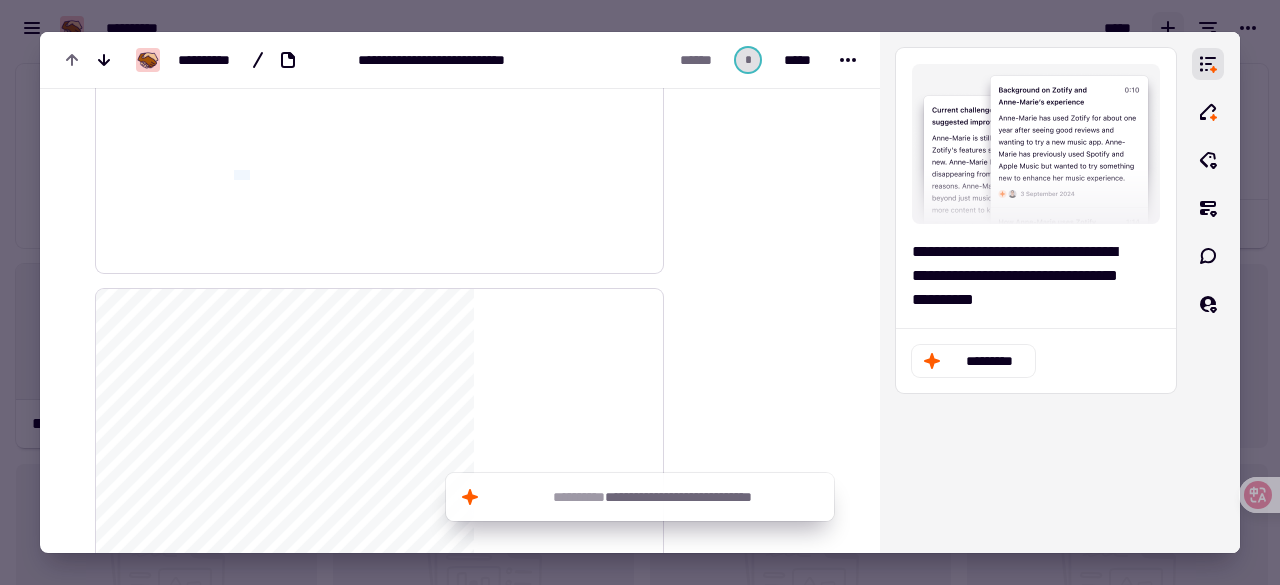 click on "[NUMBER] [STREET], [CITY], [STATE]" 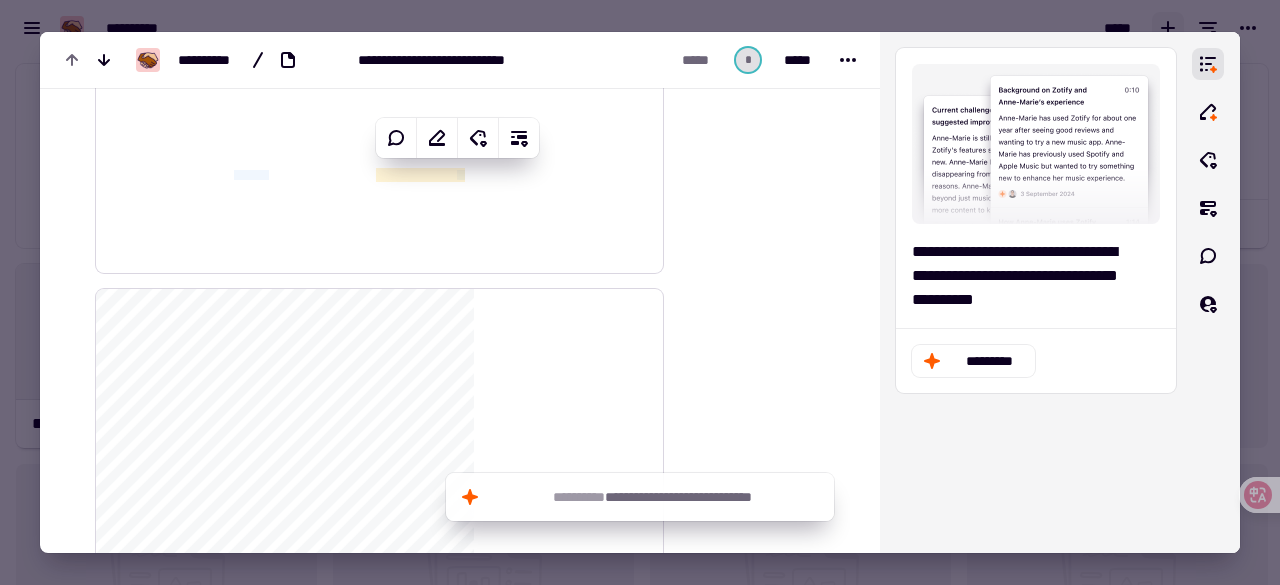 click on "**********" 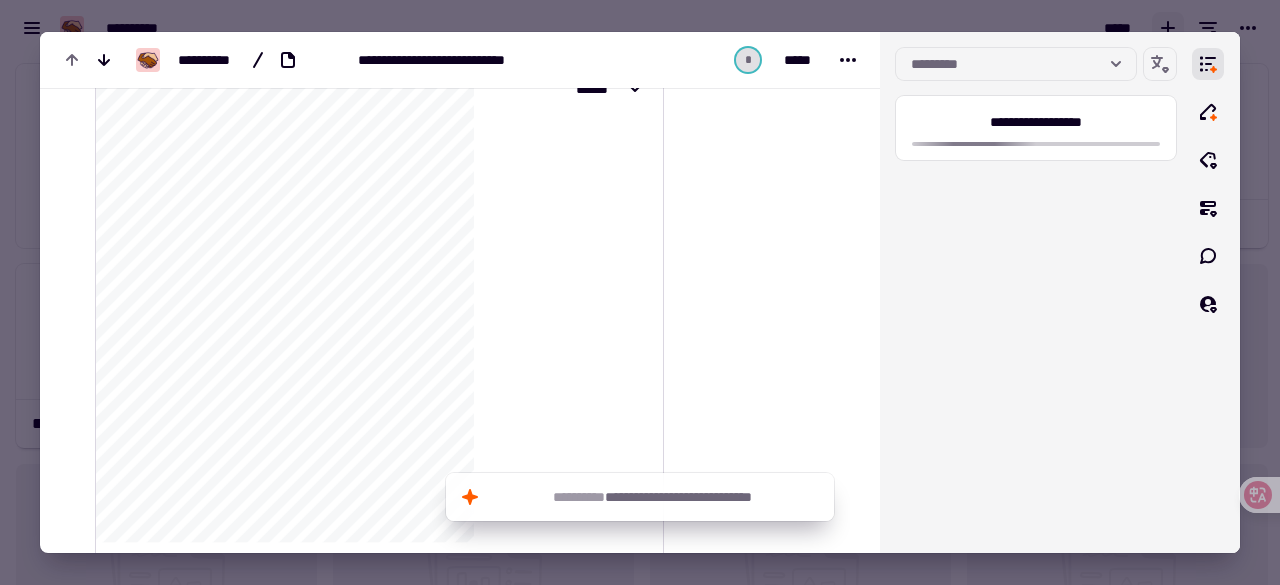scroll, scrollTop: 3900, scrollLeft: 0, axis: vertical 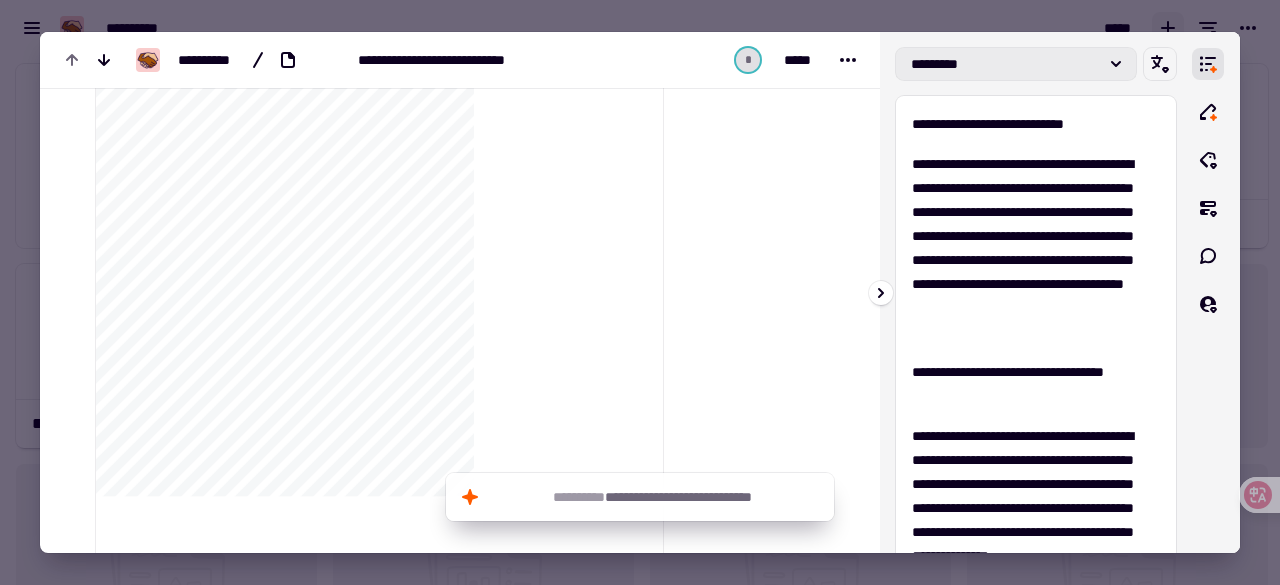 click on "*********" 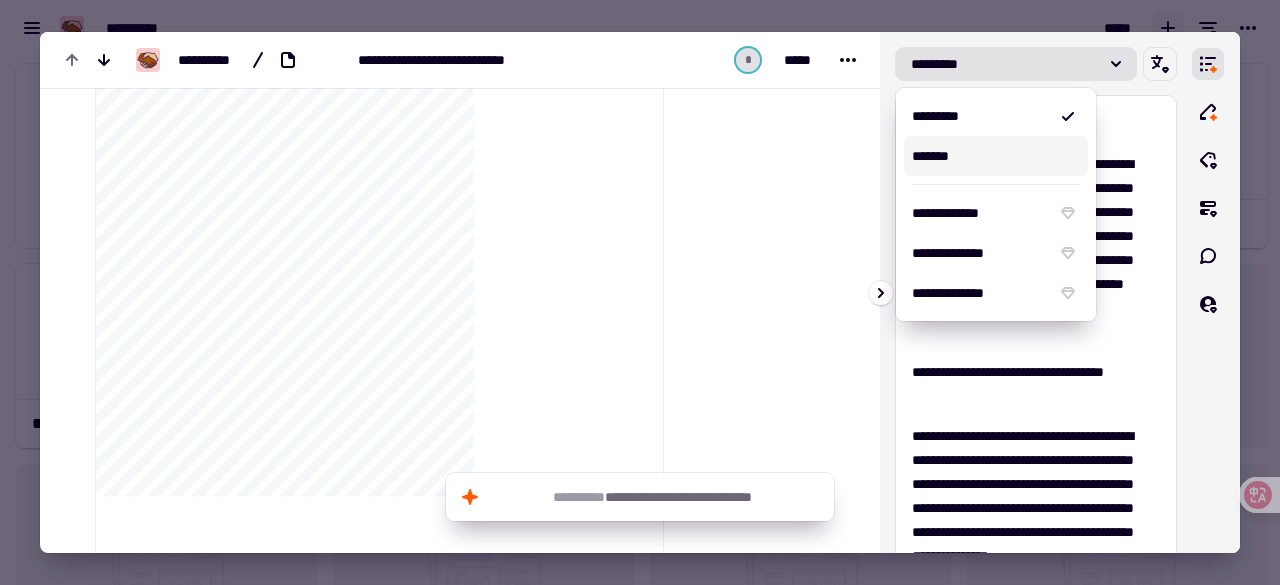 click on "*******" at bounding box center (996, 156) 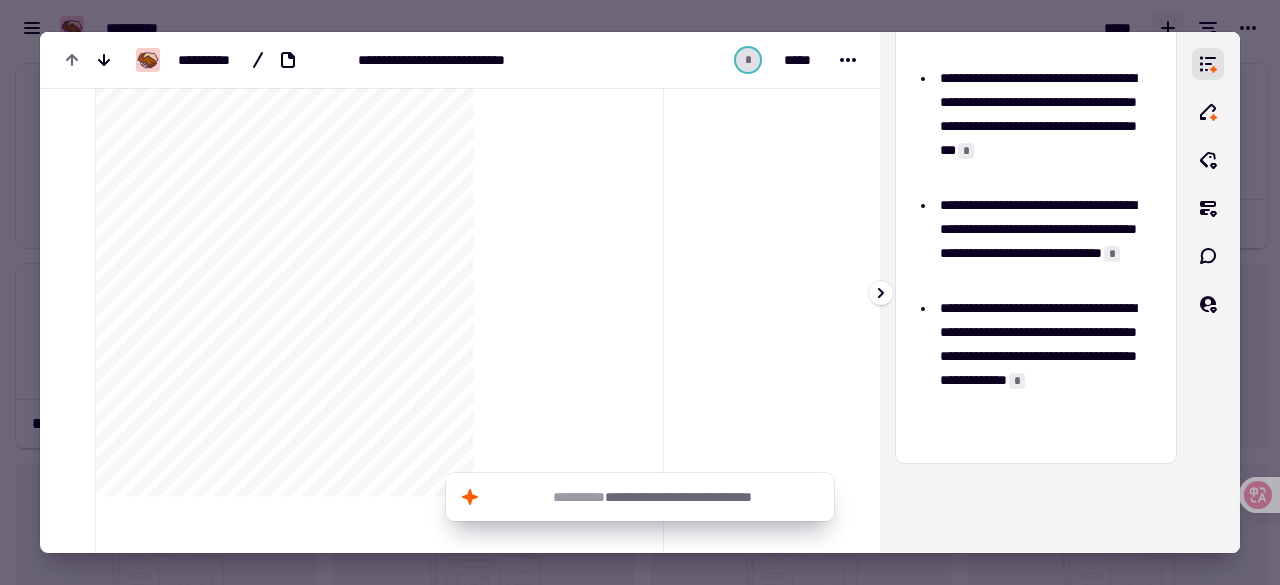 scroll, scrollTop: 826, scrollLeft: 0, axis: vertical 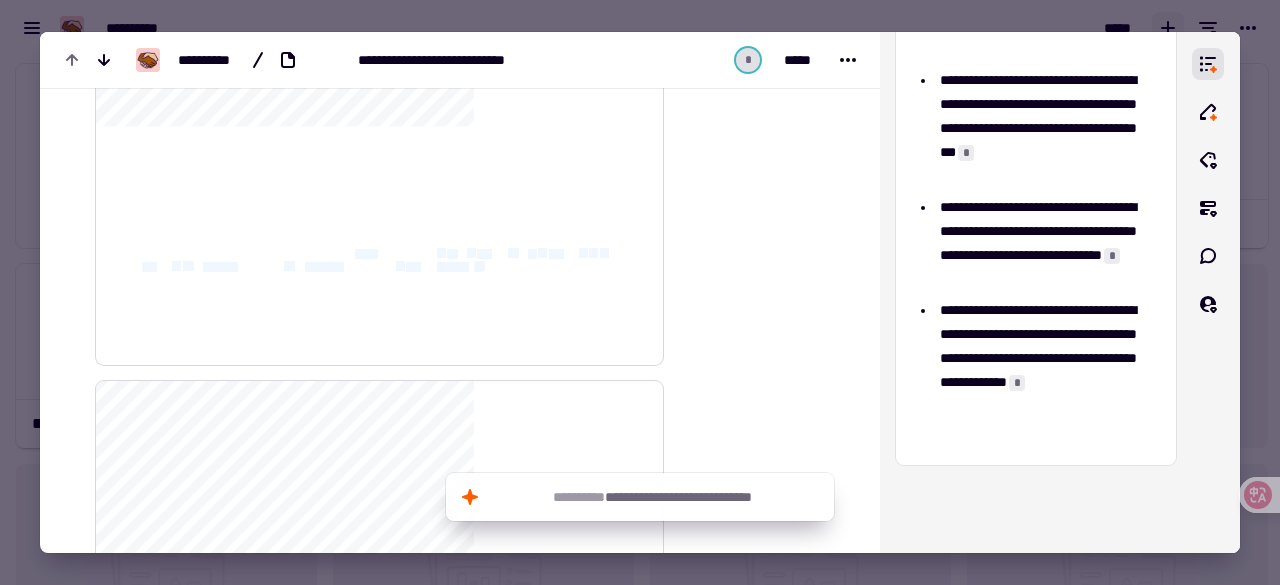 drag, startPoint x: 385, startPoint y: 252, endPoint x: 486, endPoint y: 267, distance: 102.10779 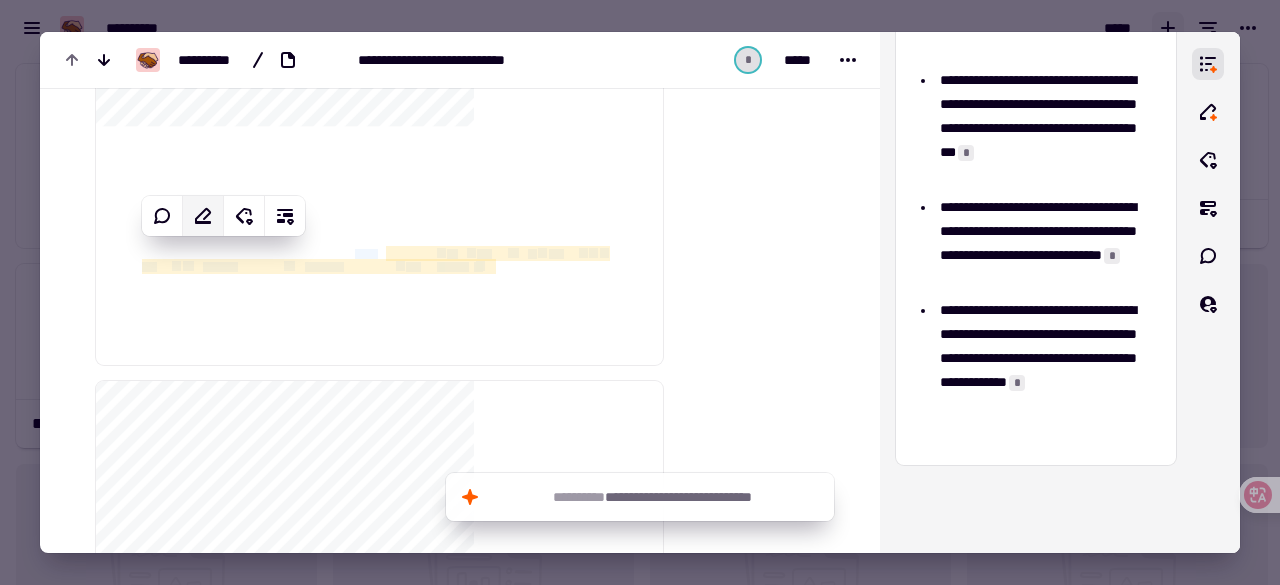 click 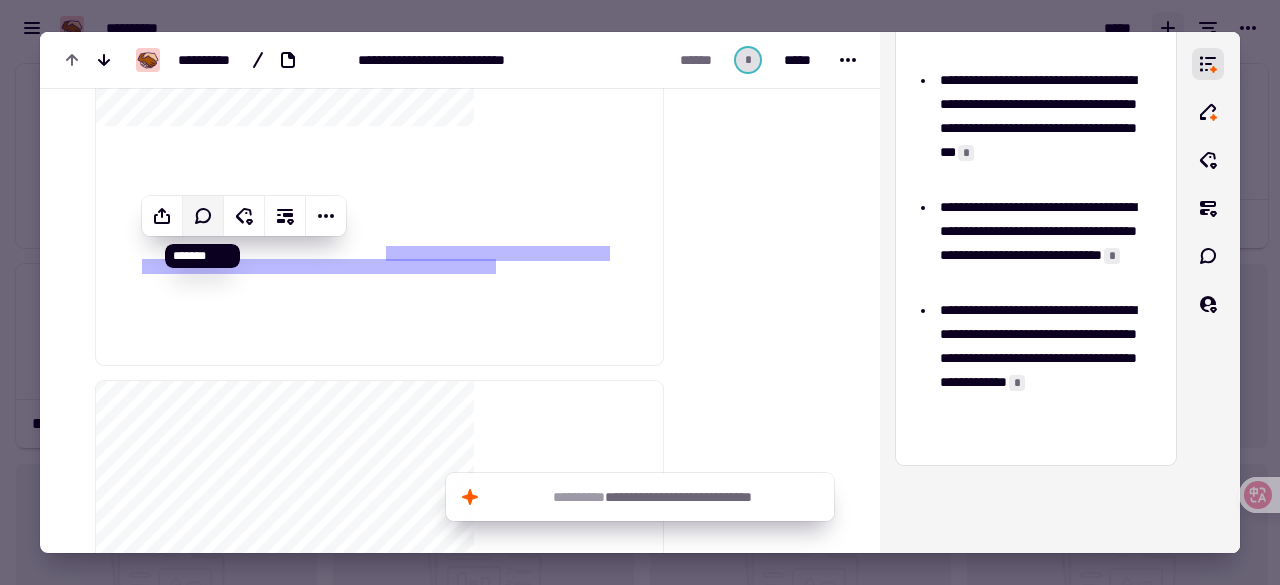 click 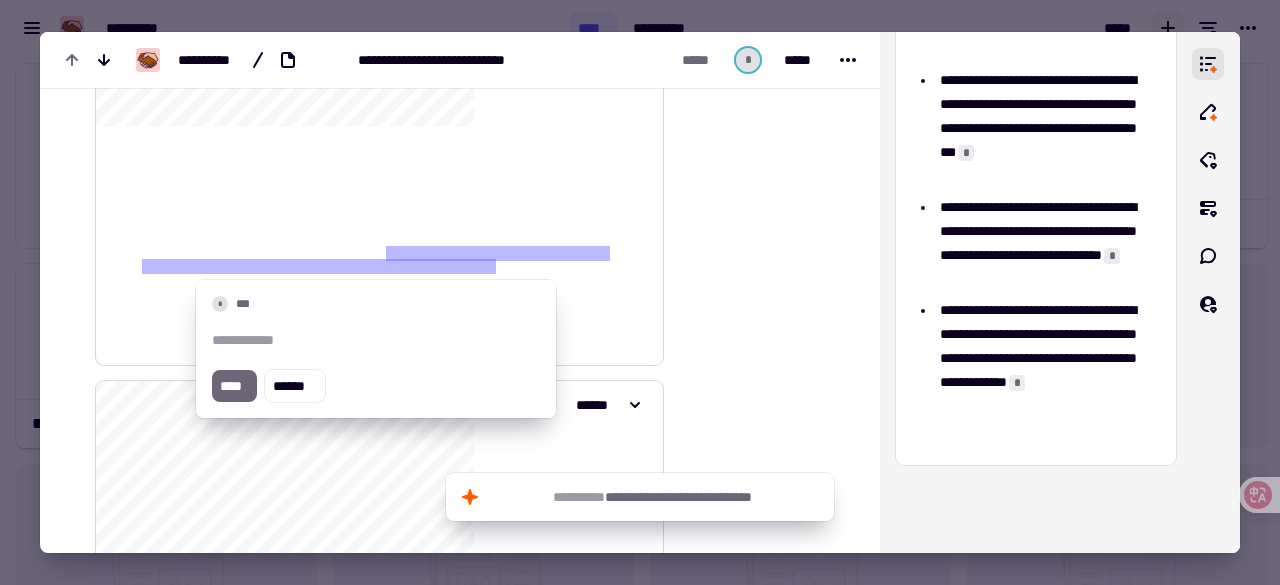 drag, startPoint x: 394, startPoint y: 255, endPoint x: 313, endPoint y: 243, distance: 81.88406 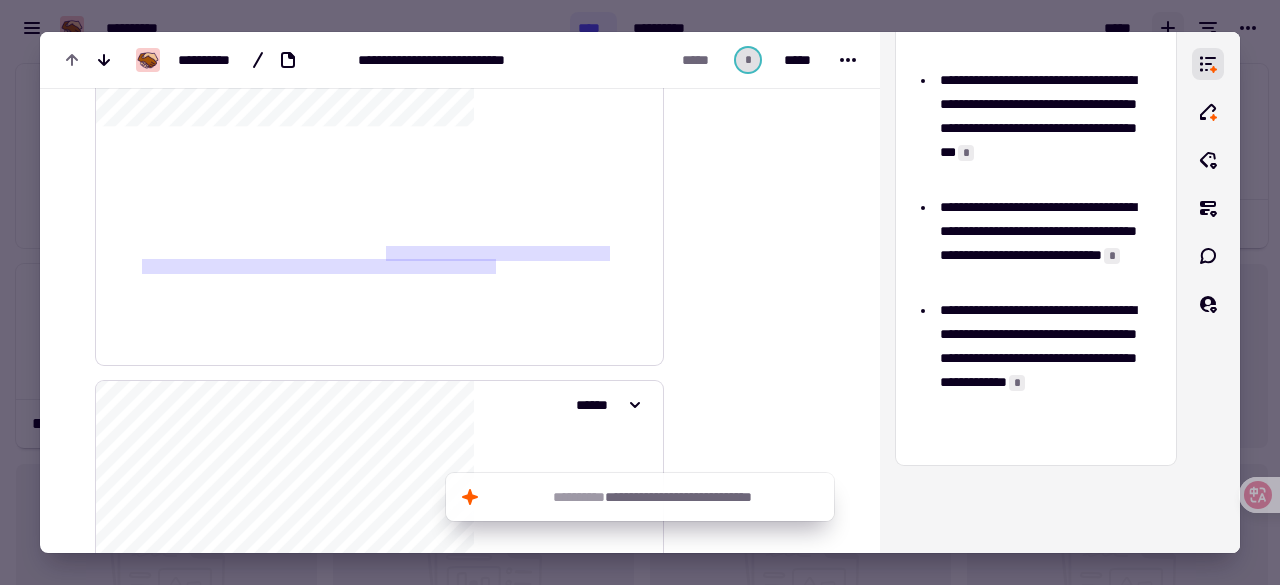 click on "**********" 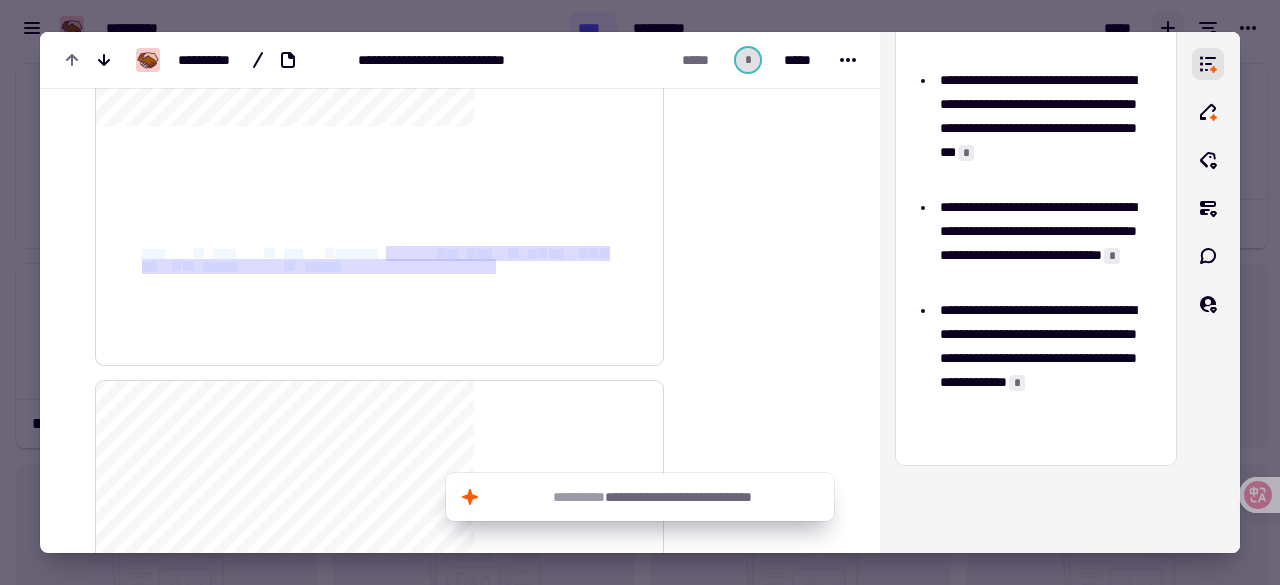 drag, startPoint x: 313, startPoint y: 243, endPoint x: 384, endPoint y: 259, distance: 72.780495 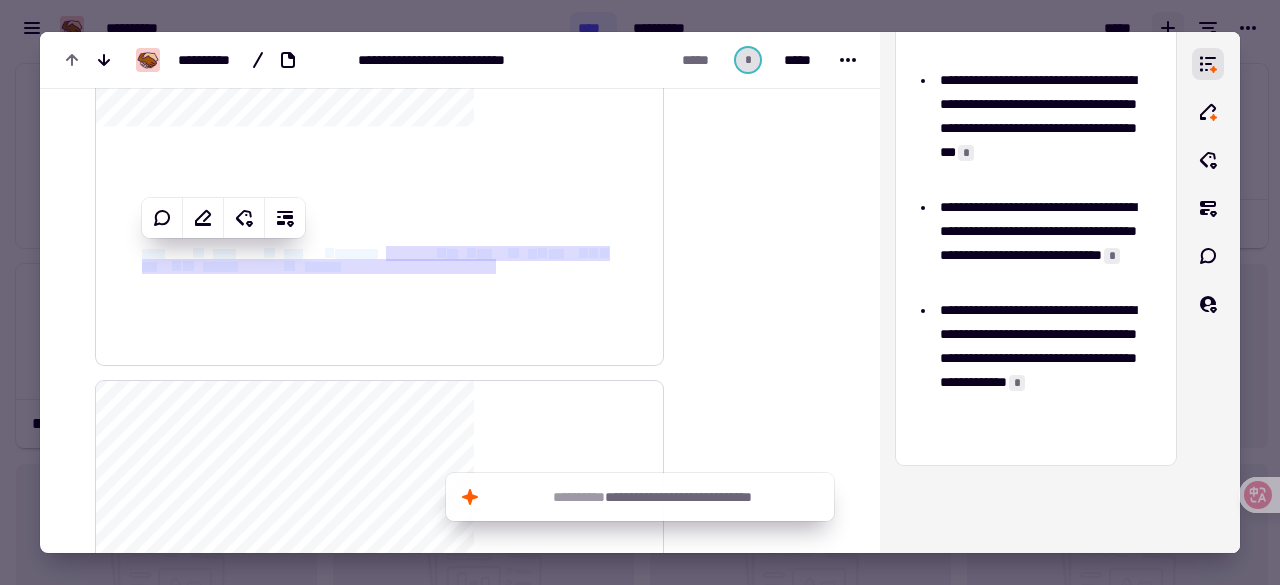 click on "*********" 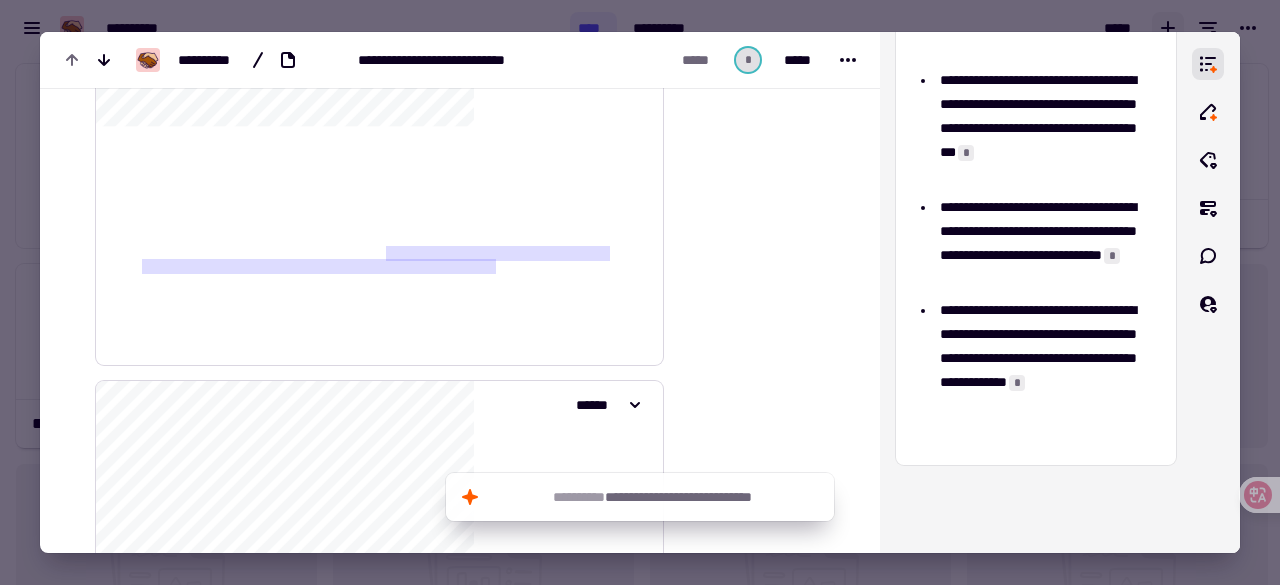 click on "*******" 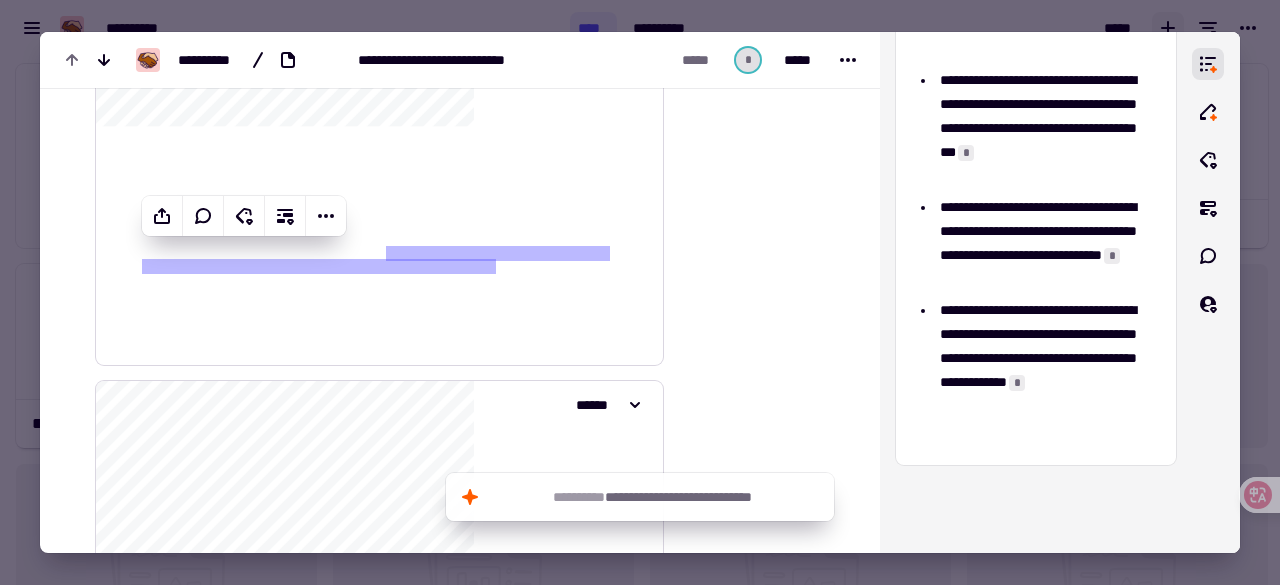 click on "*******" 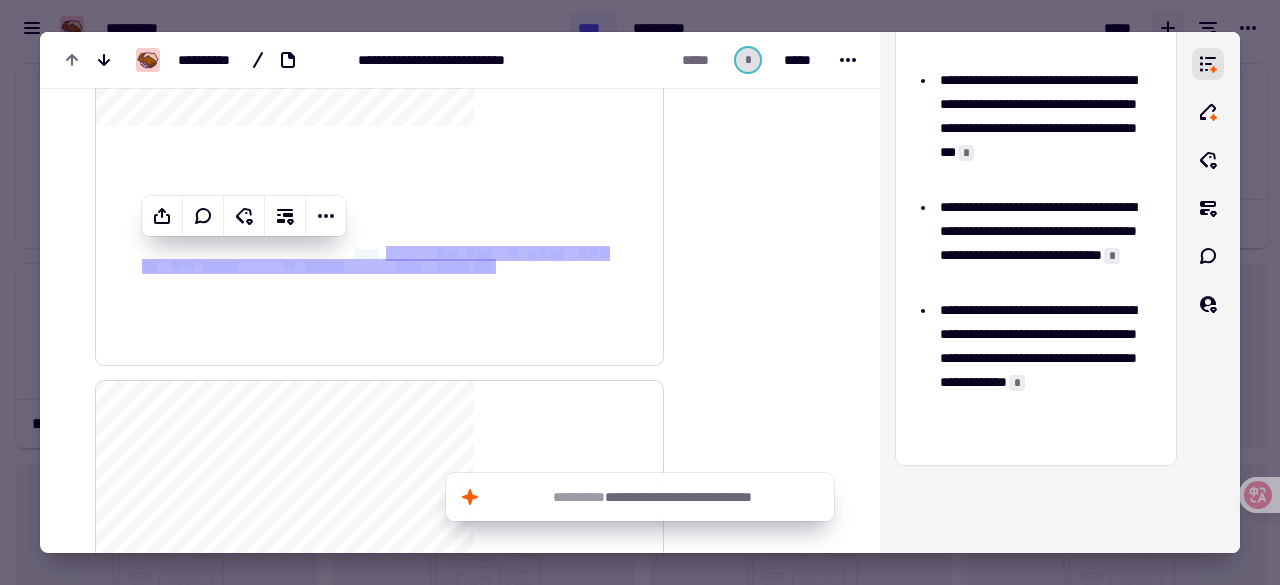 drag, startPoint x: 388, startPoint y: 252, endPoint x: 492, endPoint y: 261, distance: 104.388695 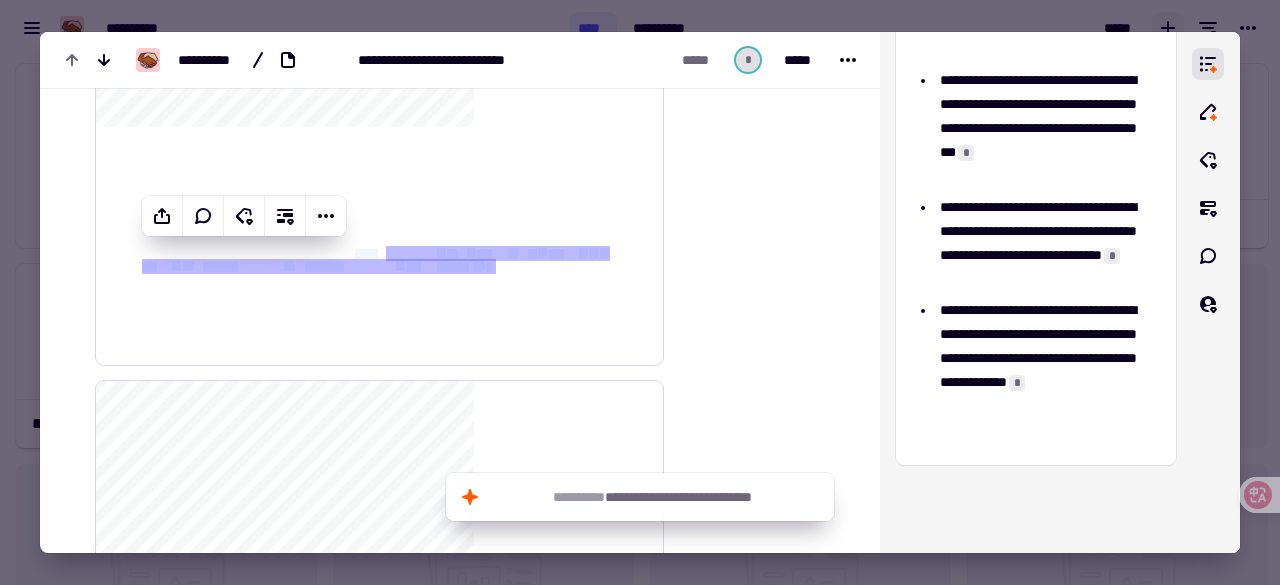 click on "[NUMBER] [STREET], [CITY], [STATE]" 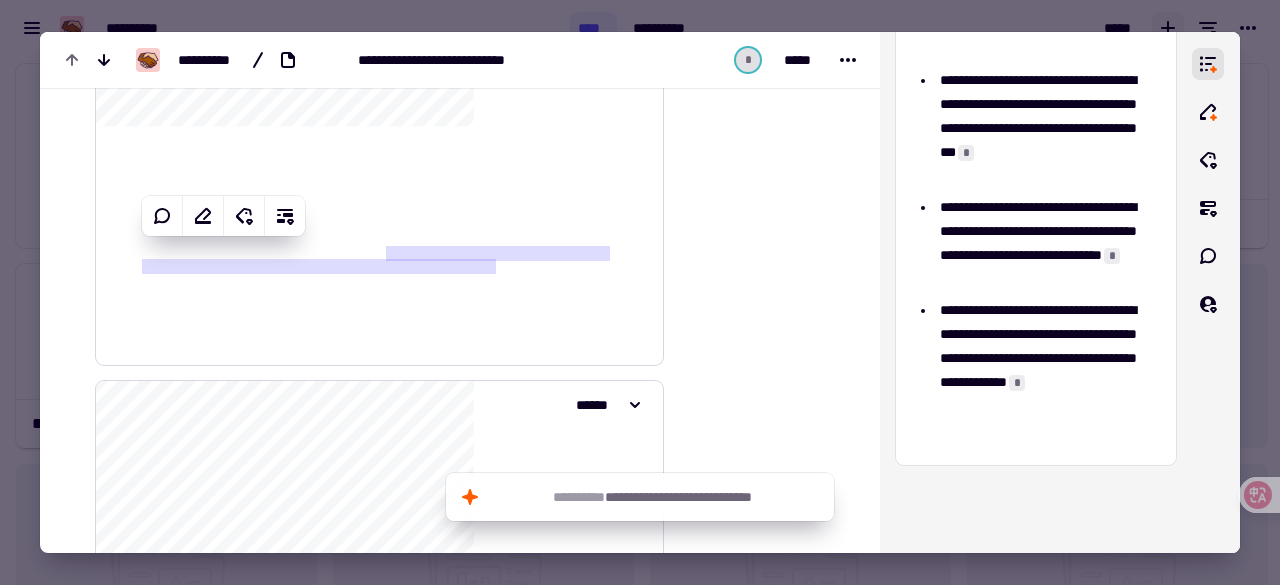 click on "**********" 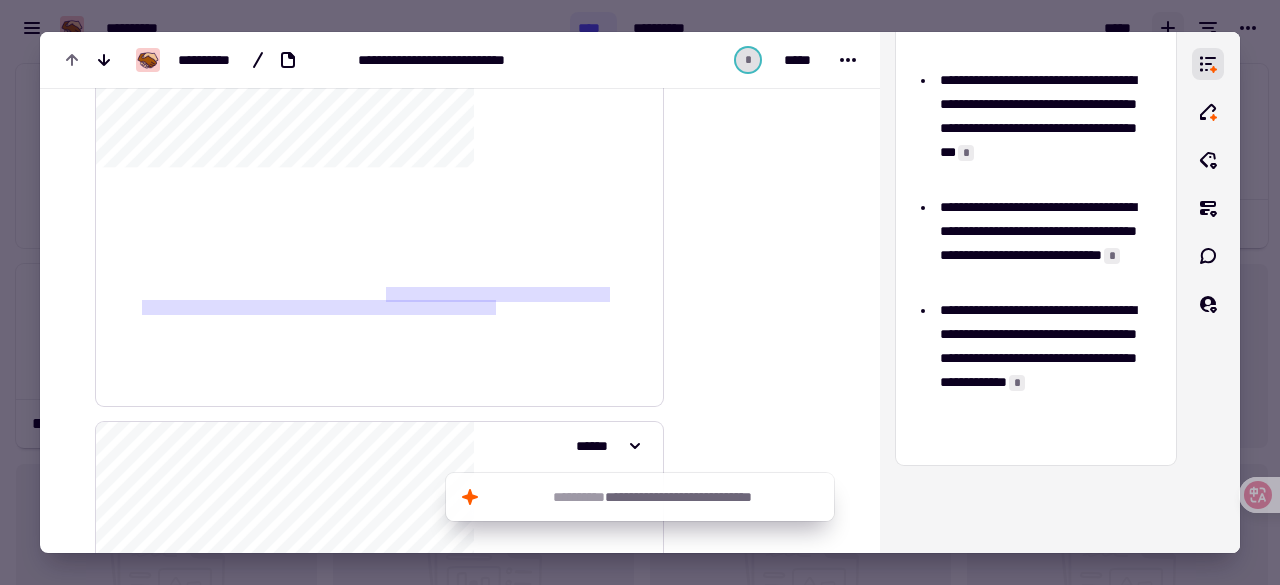 scroll, scrollTop: 4228, scrollLeft: 0, axis: vertical 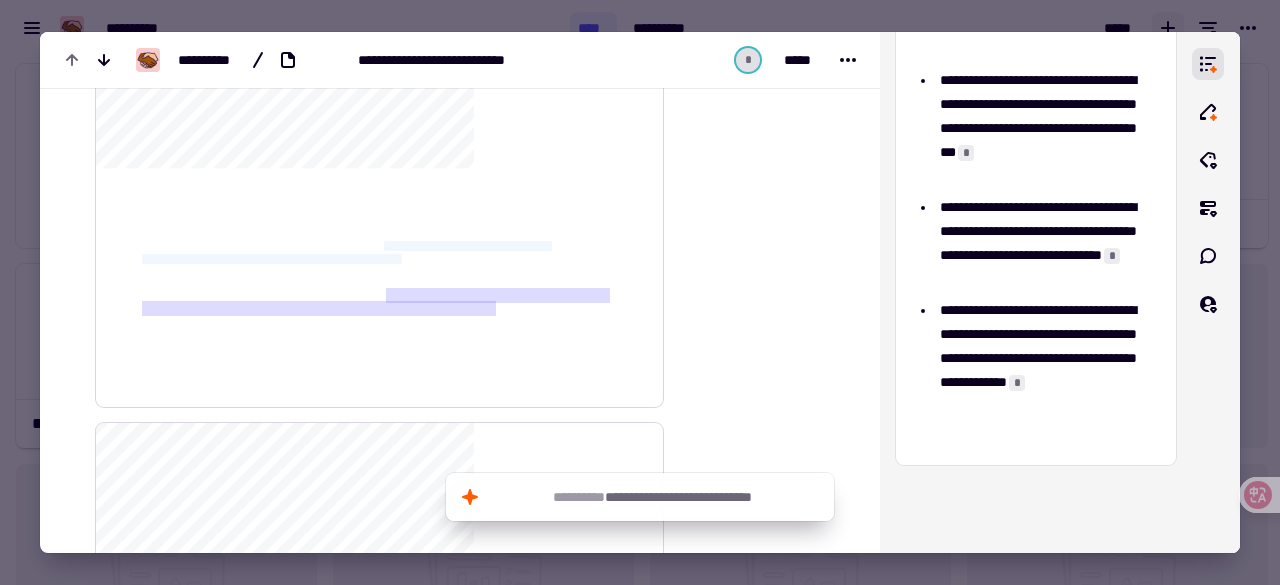 drag, startPoint x: 414, startPoint y: 242, endPoint x: 470, endPoint y: 257, distance: 57.974133 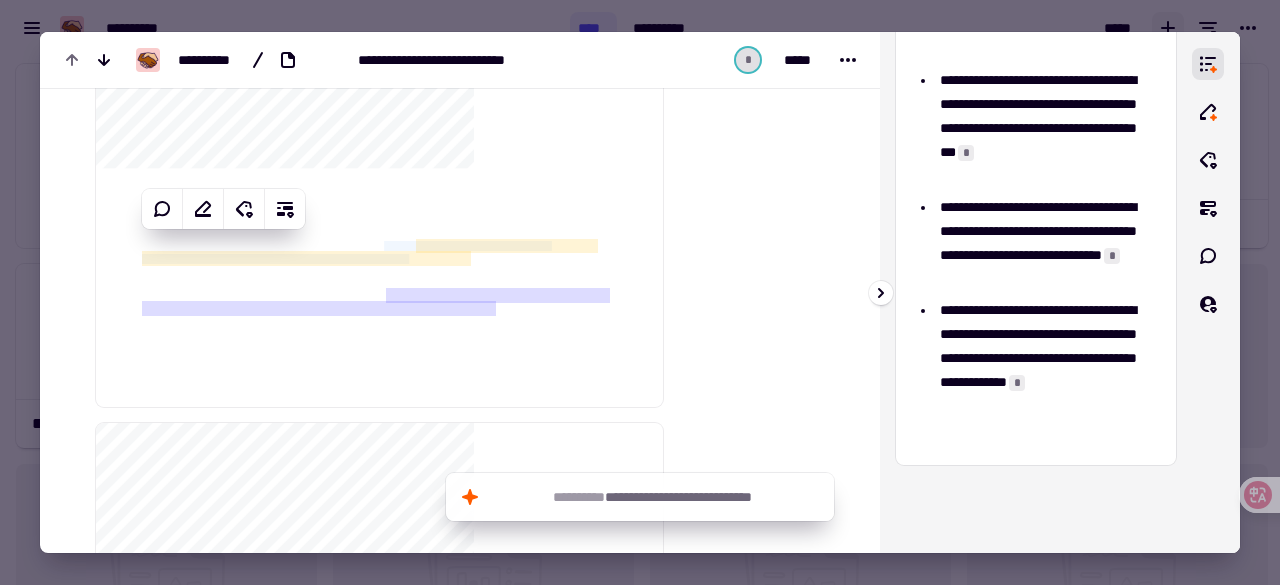 click at bounding box center [640, 292] 